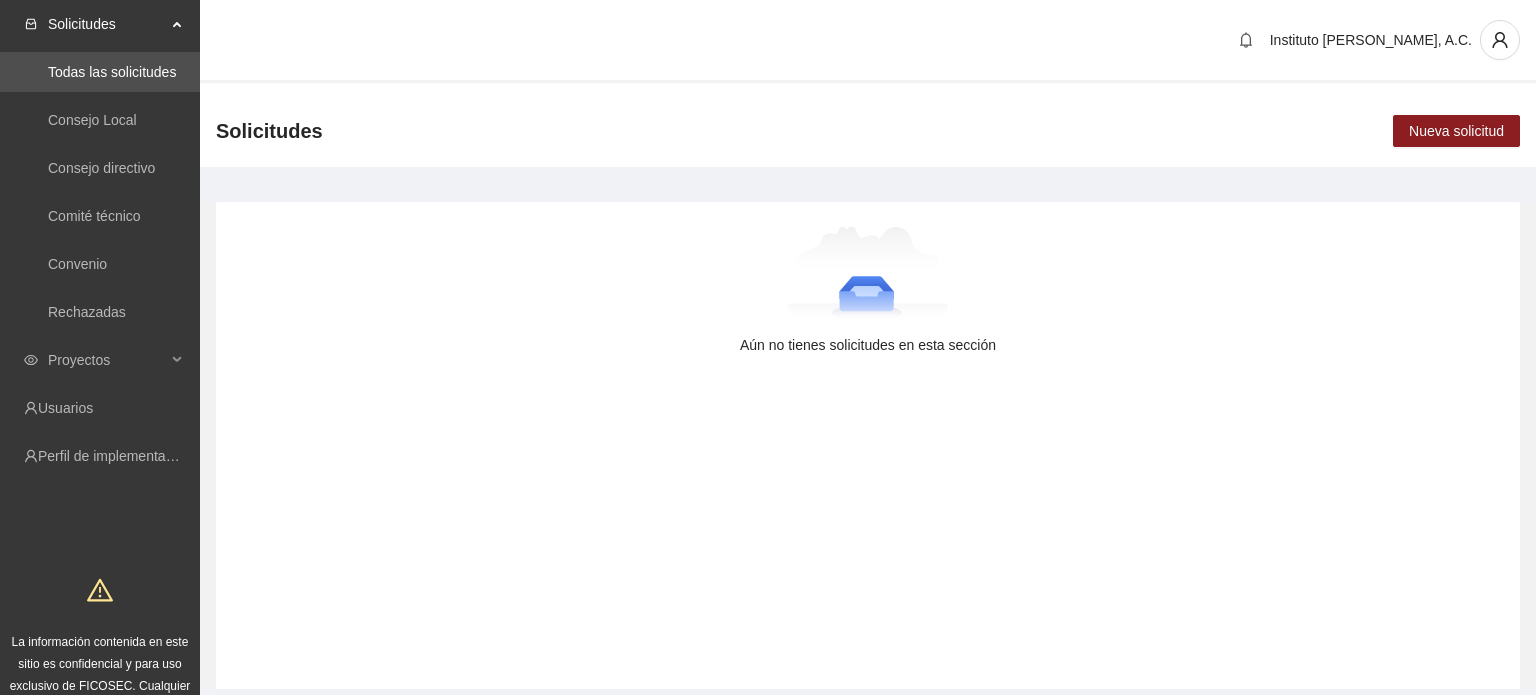 scroll, scrollTop: 0, scrollLeft: 0, axis: both 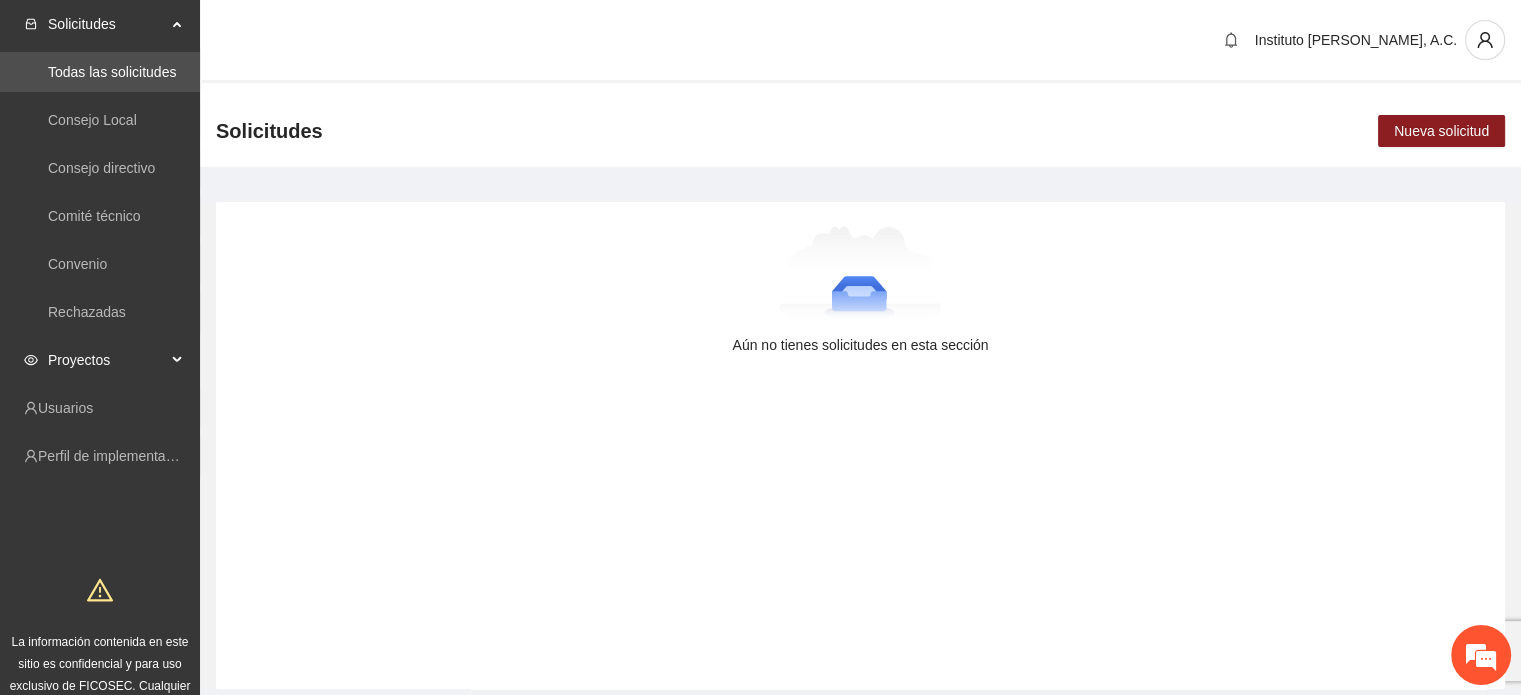 click on "Proyectos" at bounding box center [107, 360] 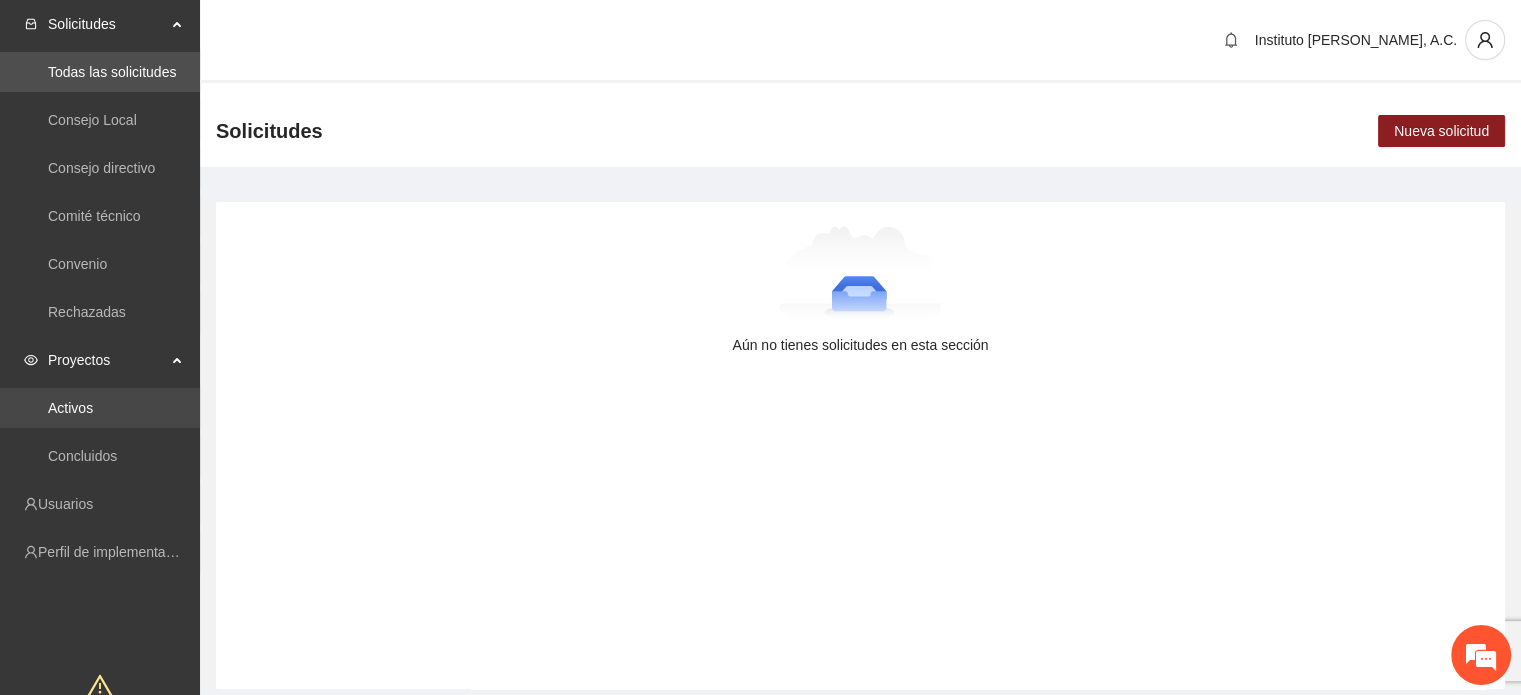 click on "Activos" at bounding box center (70, 408) 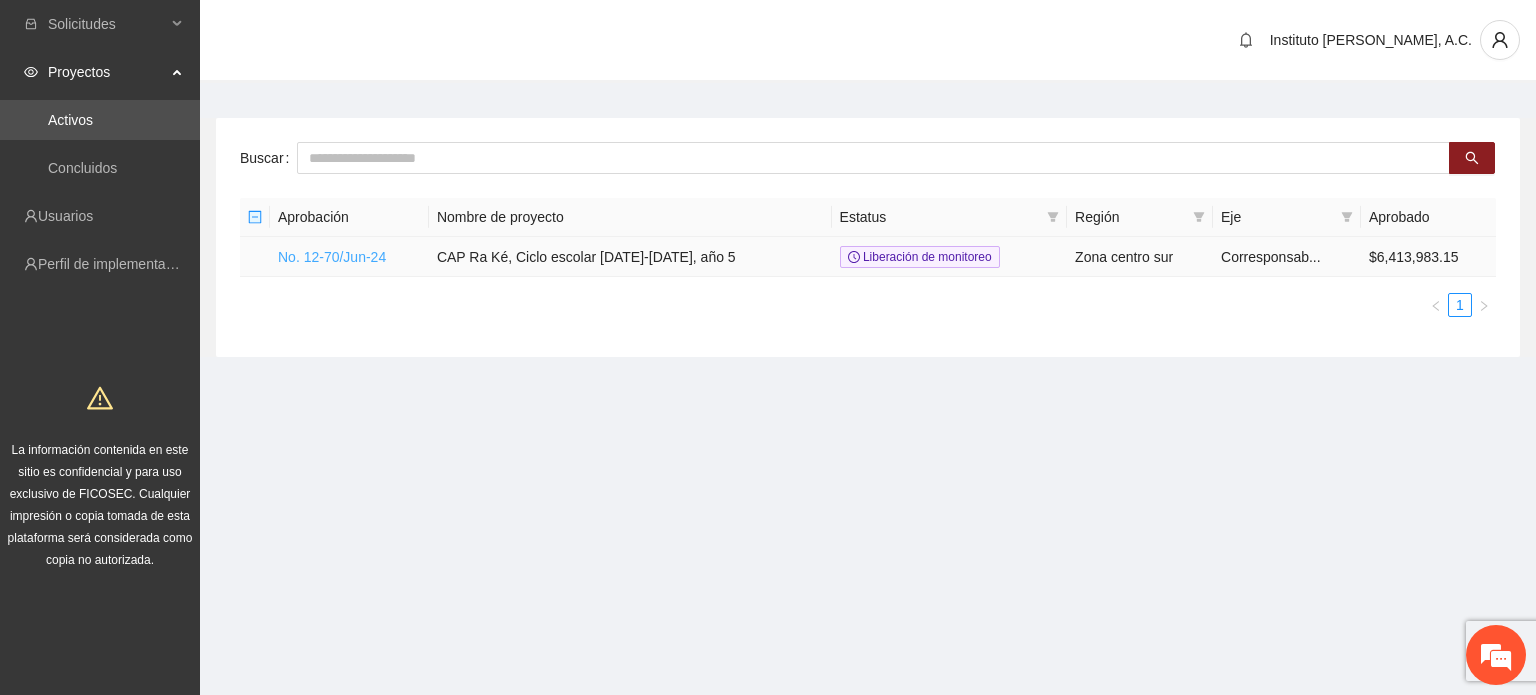 click on "No. 12-70/Jun-24" at bounding box center (332, 257) 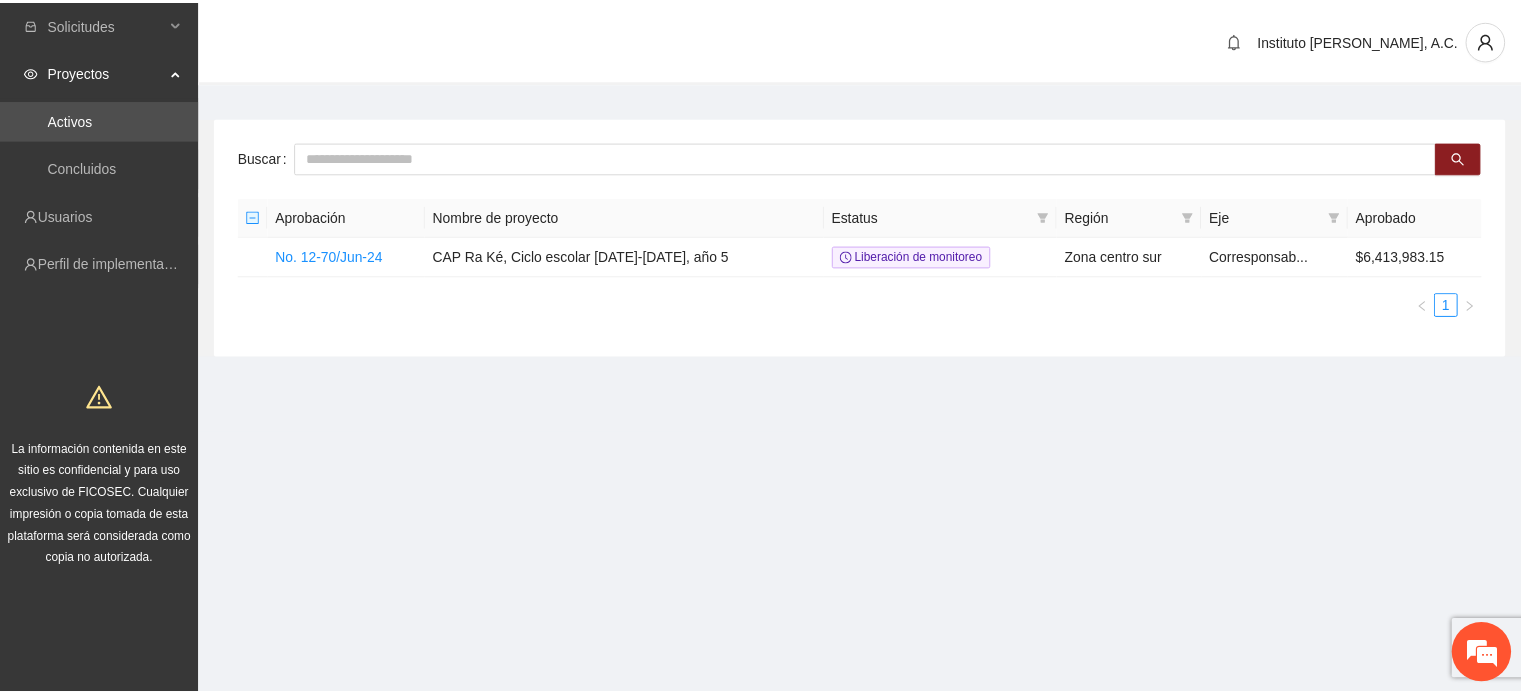 scroll, scrollTop: 0, scrollLeft: 0, axis: both 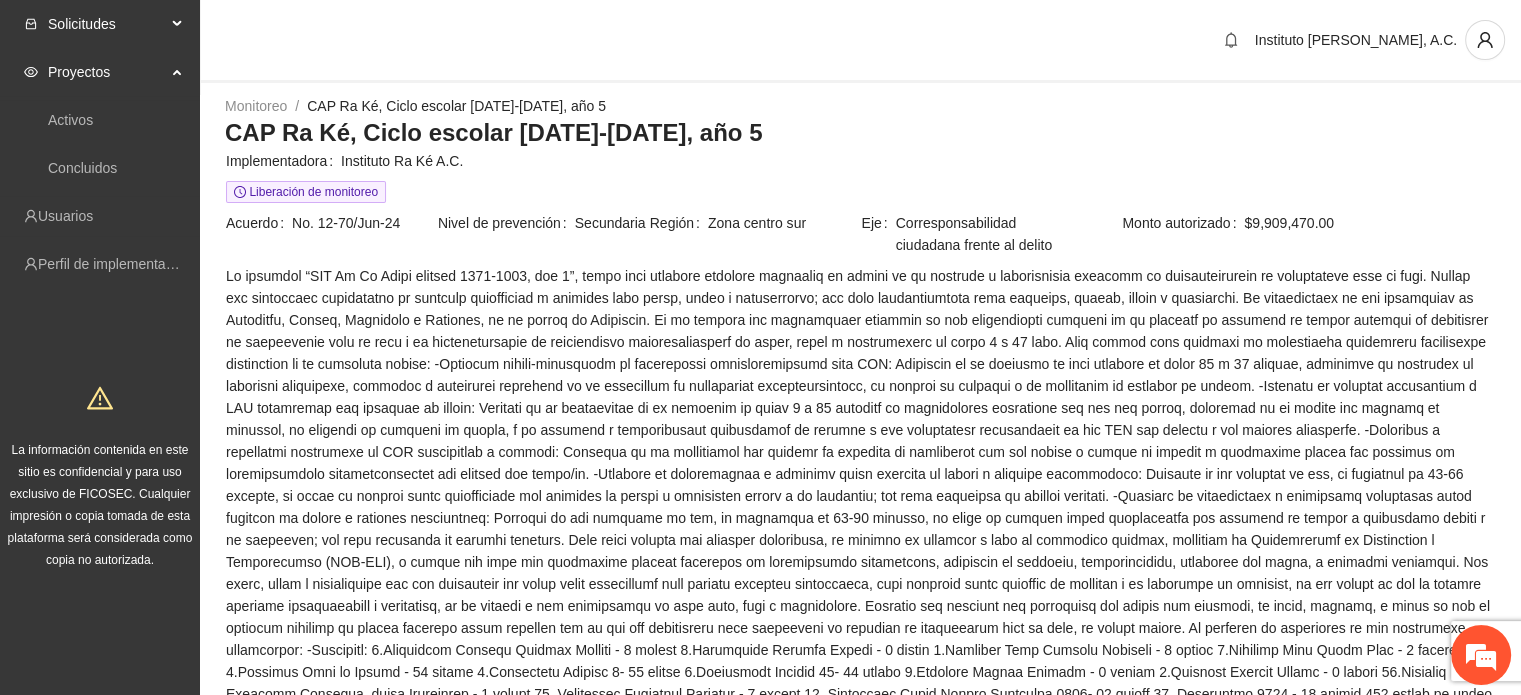 click on "Solicitudes" at bounding box center [107, 24] 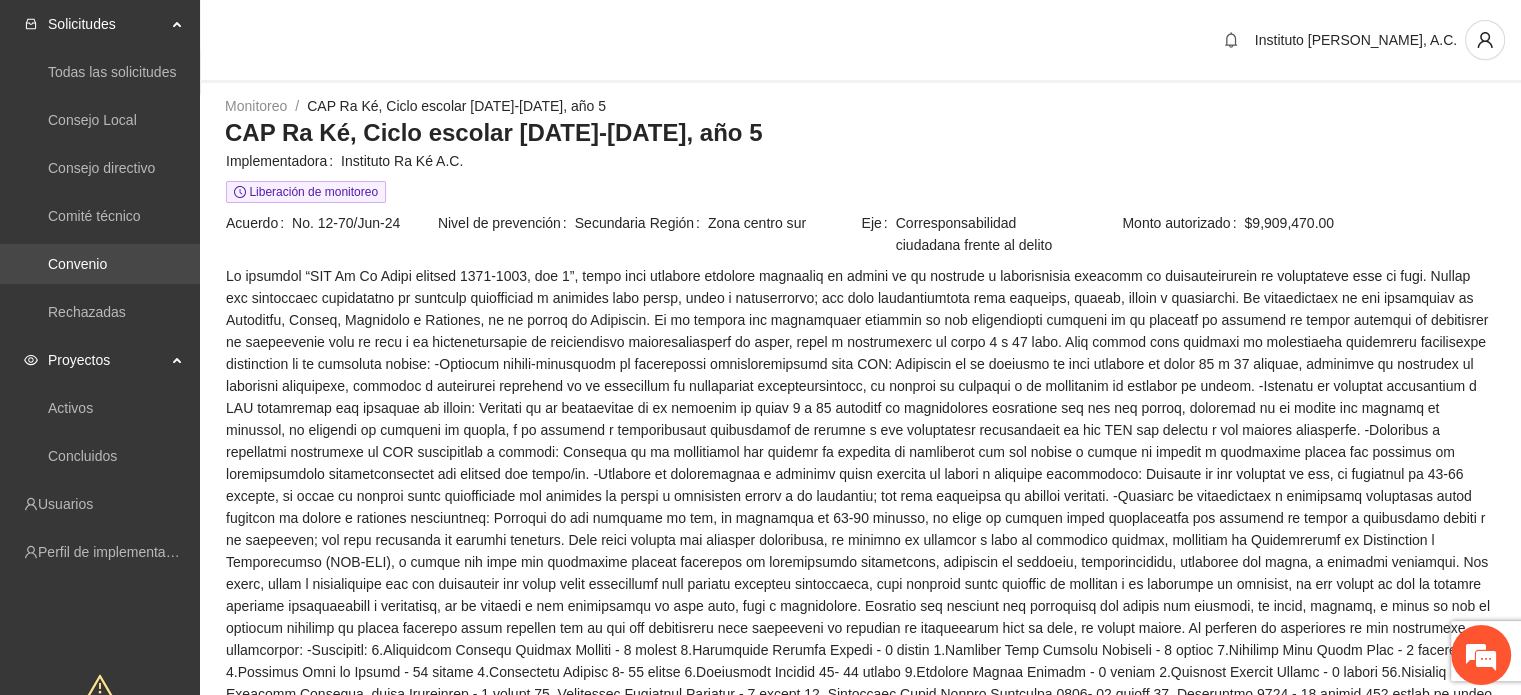 click on "Convenio" at bounding box center [77, 264] 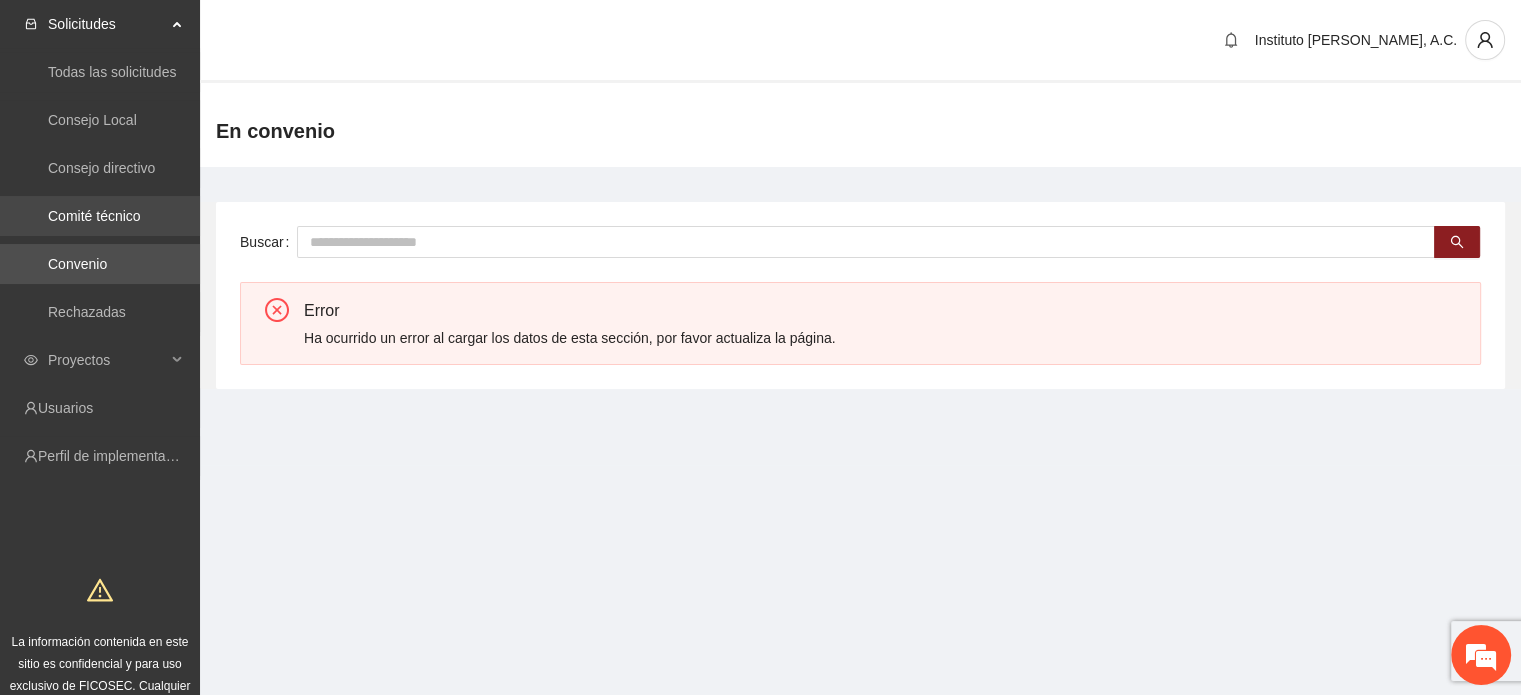 click on "Comité técnico" at bounding box center (94, 216) 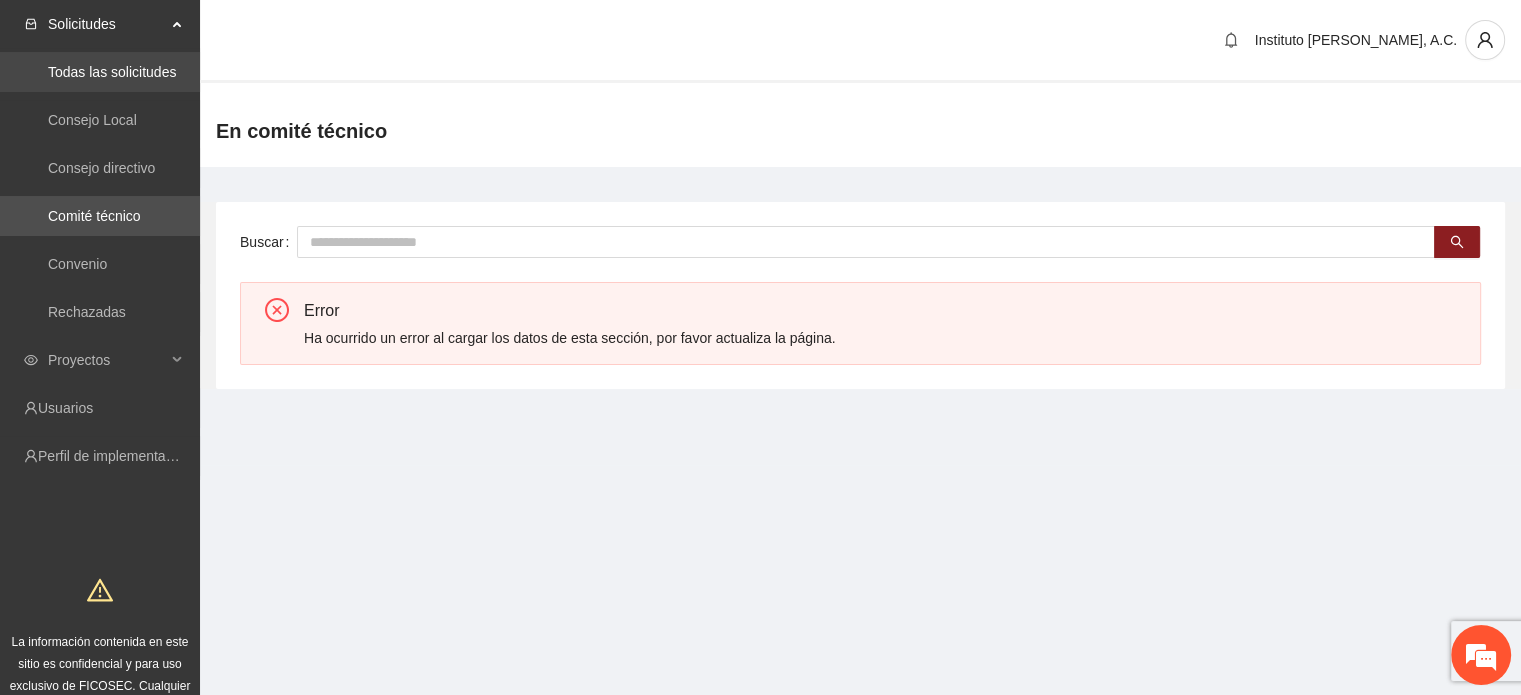 click on "Todas las solicitudes" at bounding box center [112, 72] 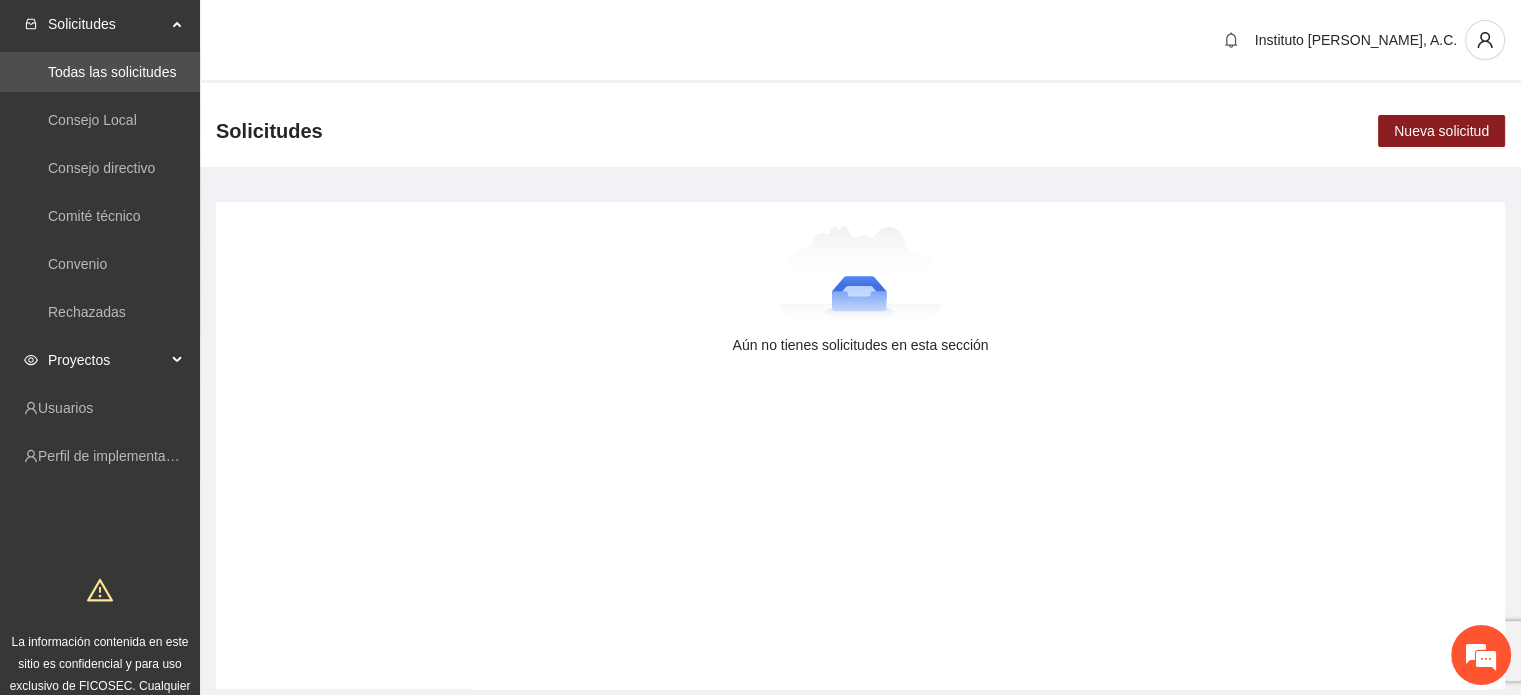 click on "Proyectos" at bounding box center [107, 360] 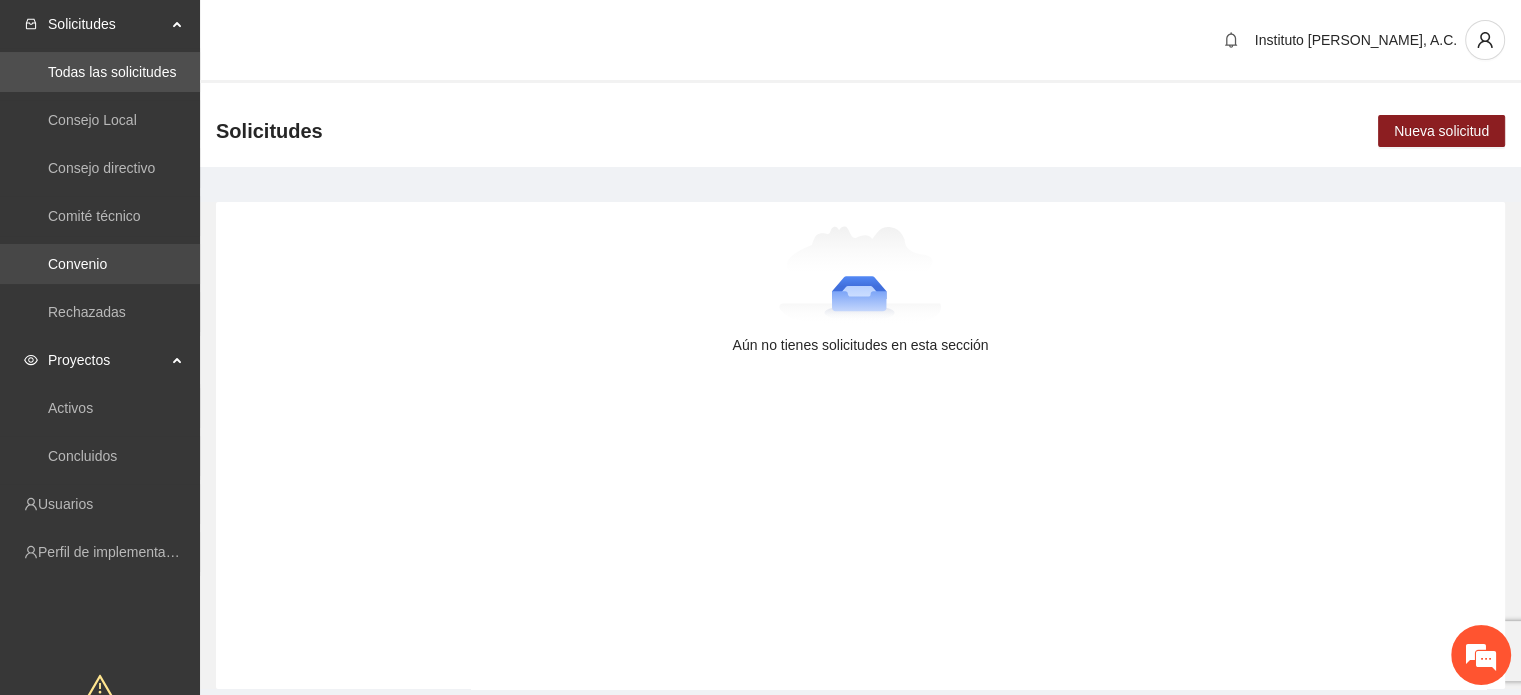 click on "Convenio" at bounding box center (77, 264) 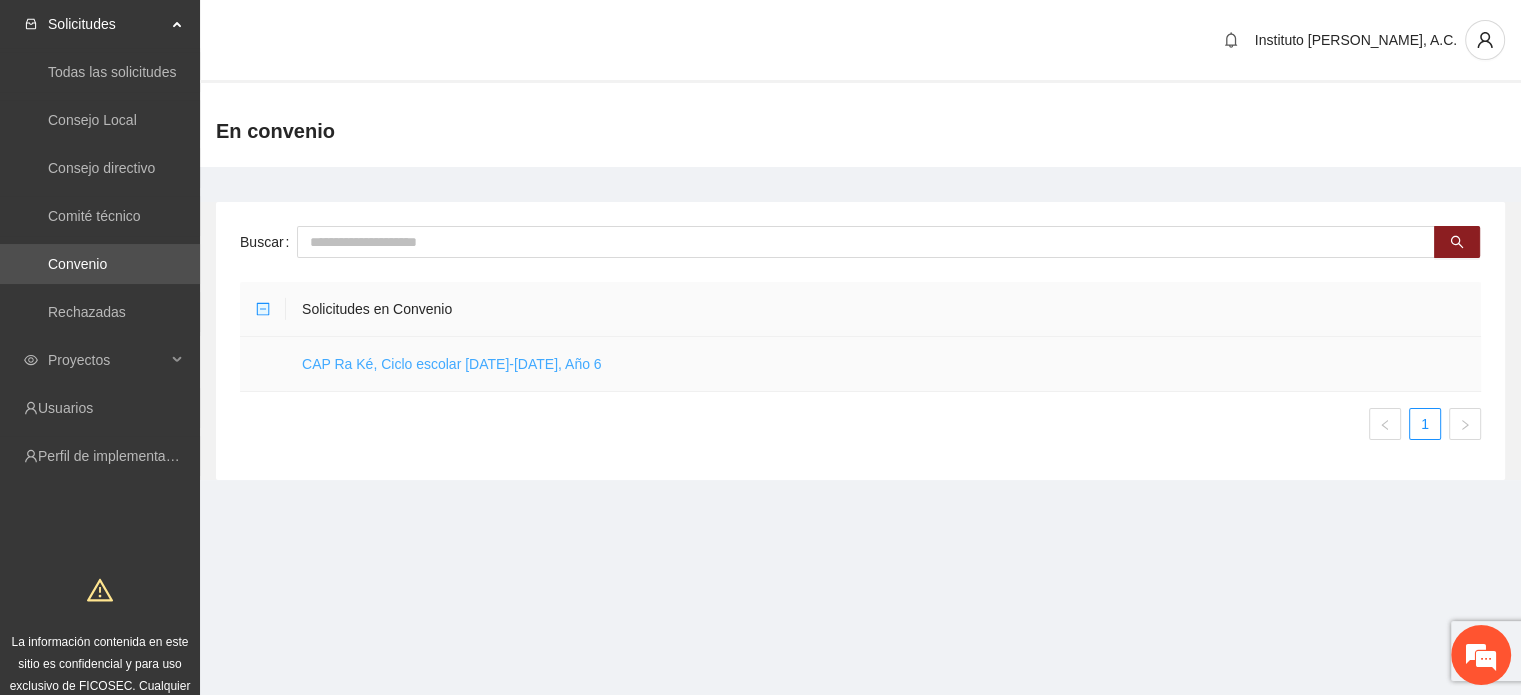 click on "CAP Ra Ké, Ciclo escolar [DATE]-[DATE], Año 6" at bounding box center (452, 364) 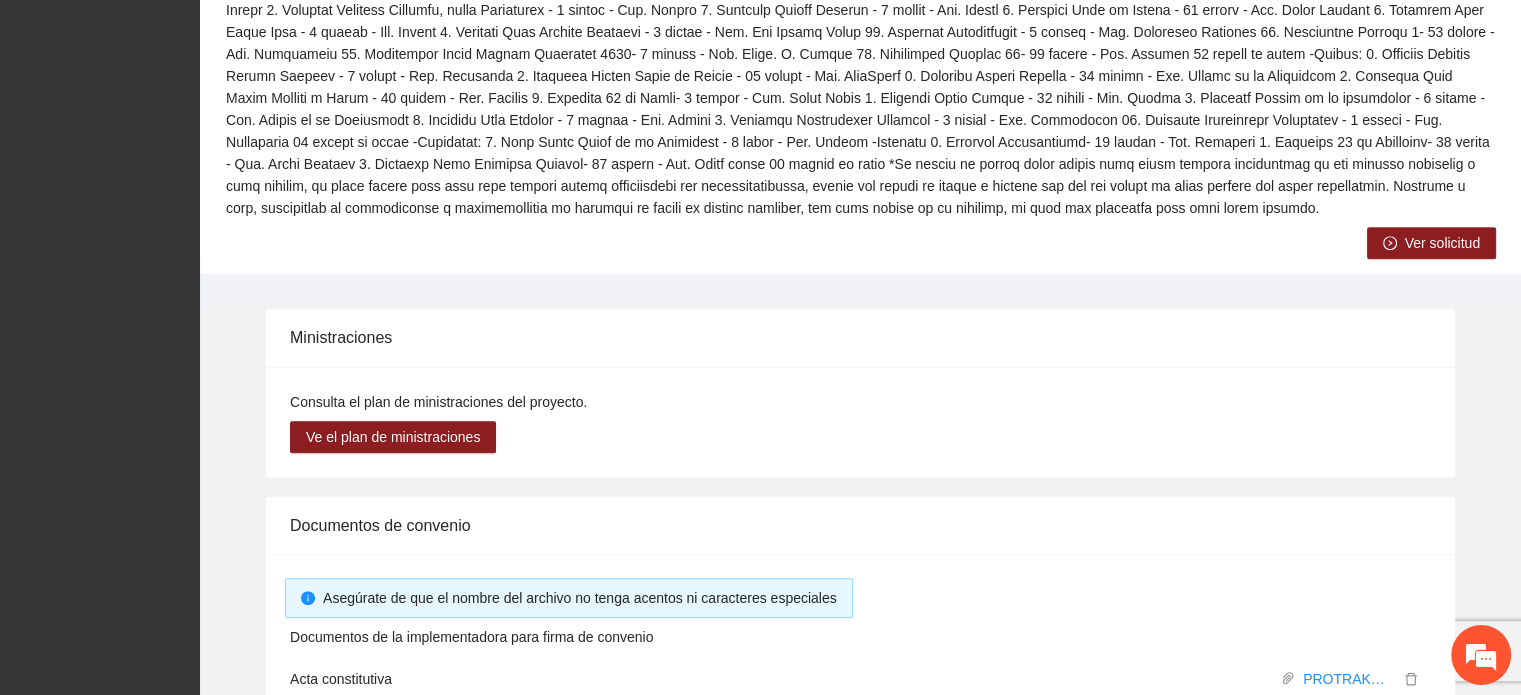 scroll, scrollTop: 629, scrollLeft: 0, axis: vertical 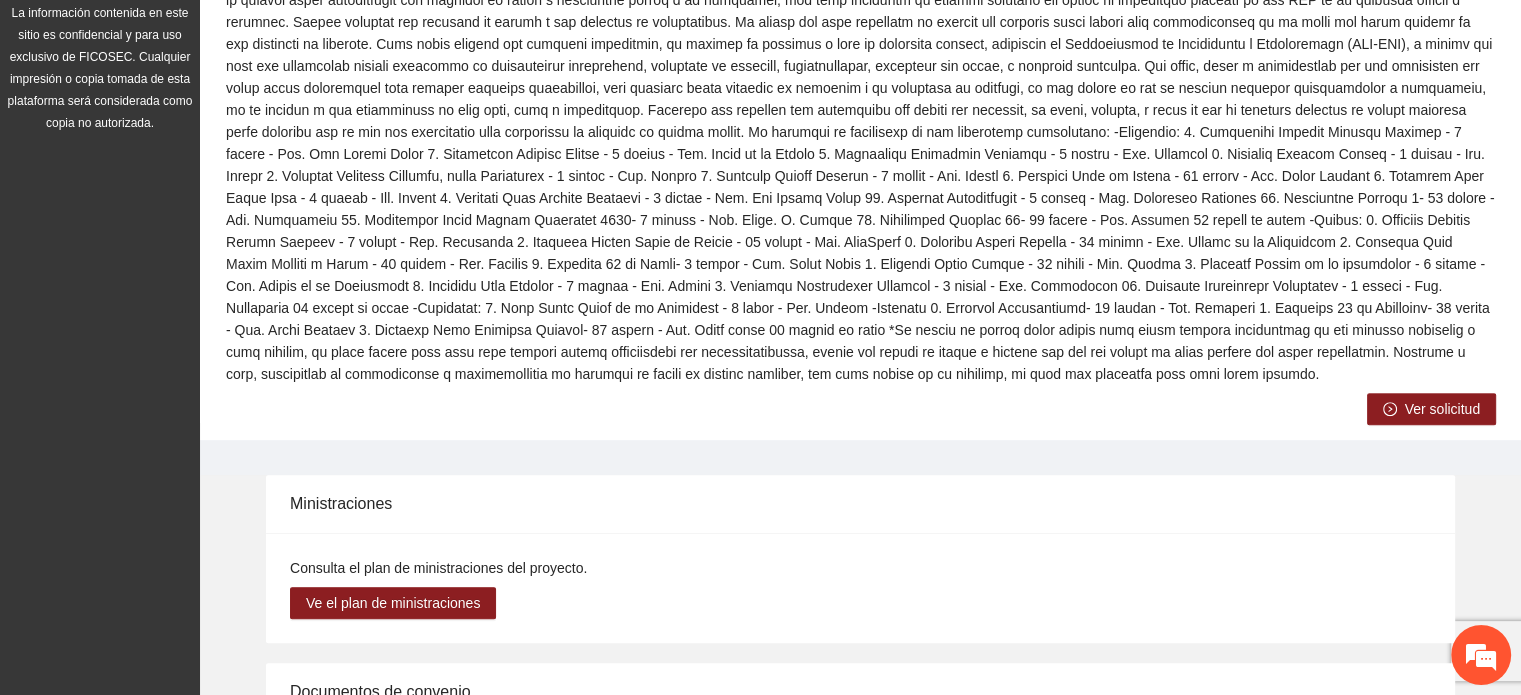 click on "Ver solicitud" at bounding box center (1442, 409) 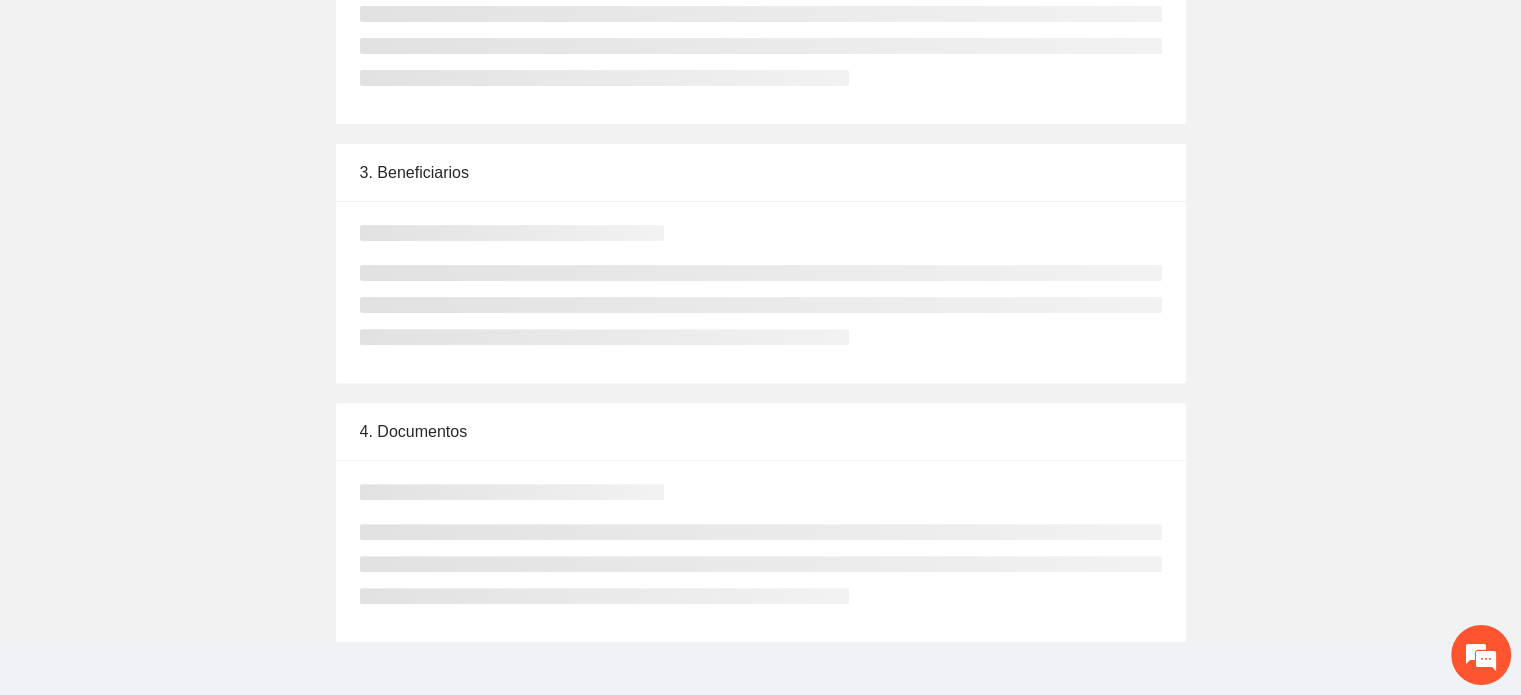 scroll, scrollTop: 0, scrollLeft: 0, axis: both 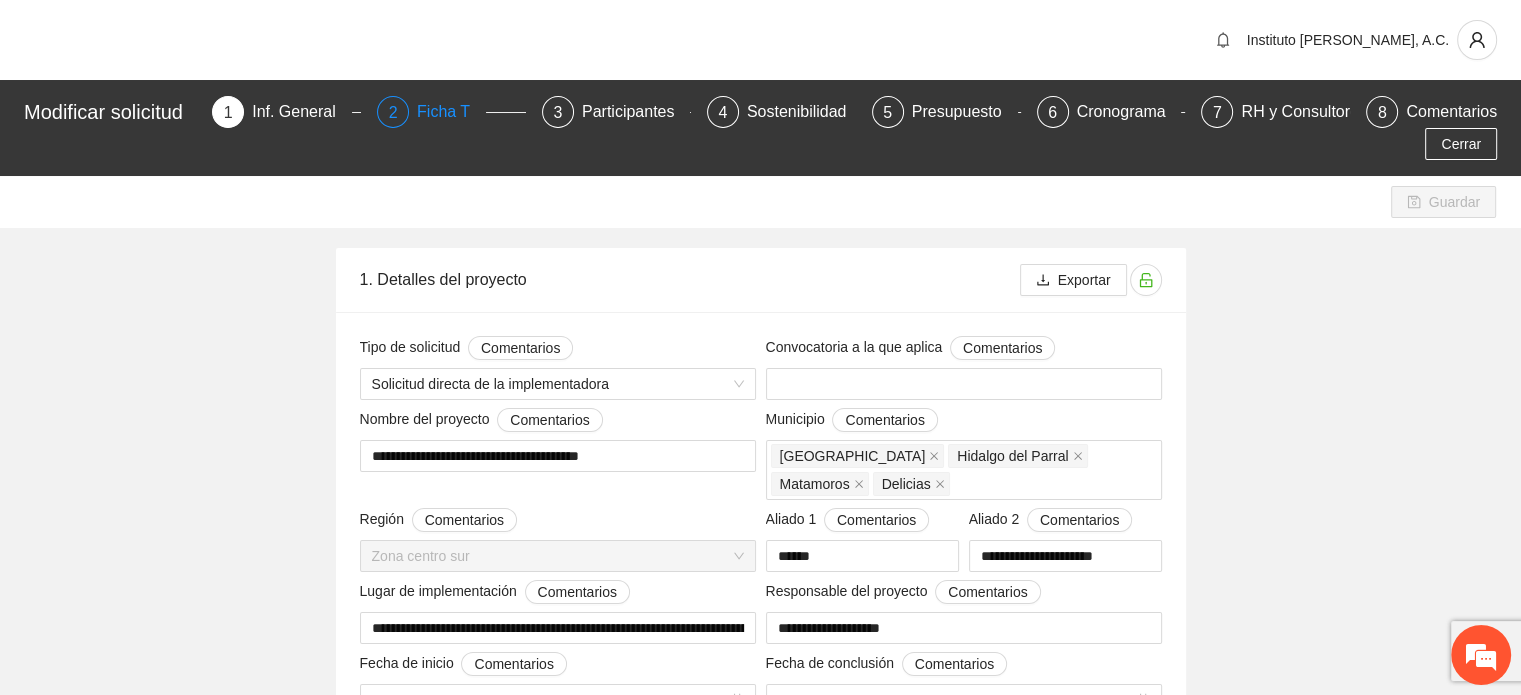 click on "Ficha T" at bounding box center (451, 112) 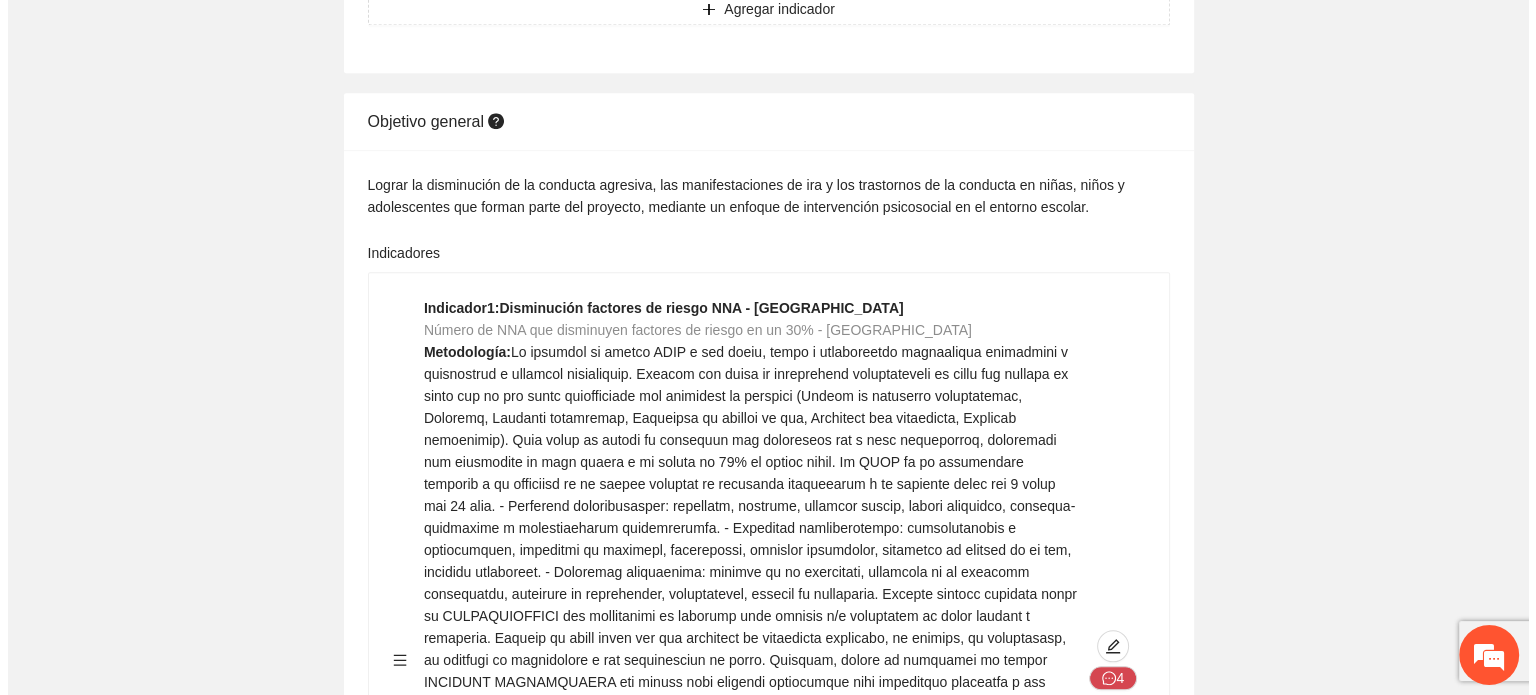scroll, scrollTop: 1900, scrollLeft: 0, axis: vertical 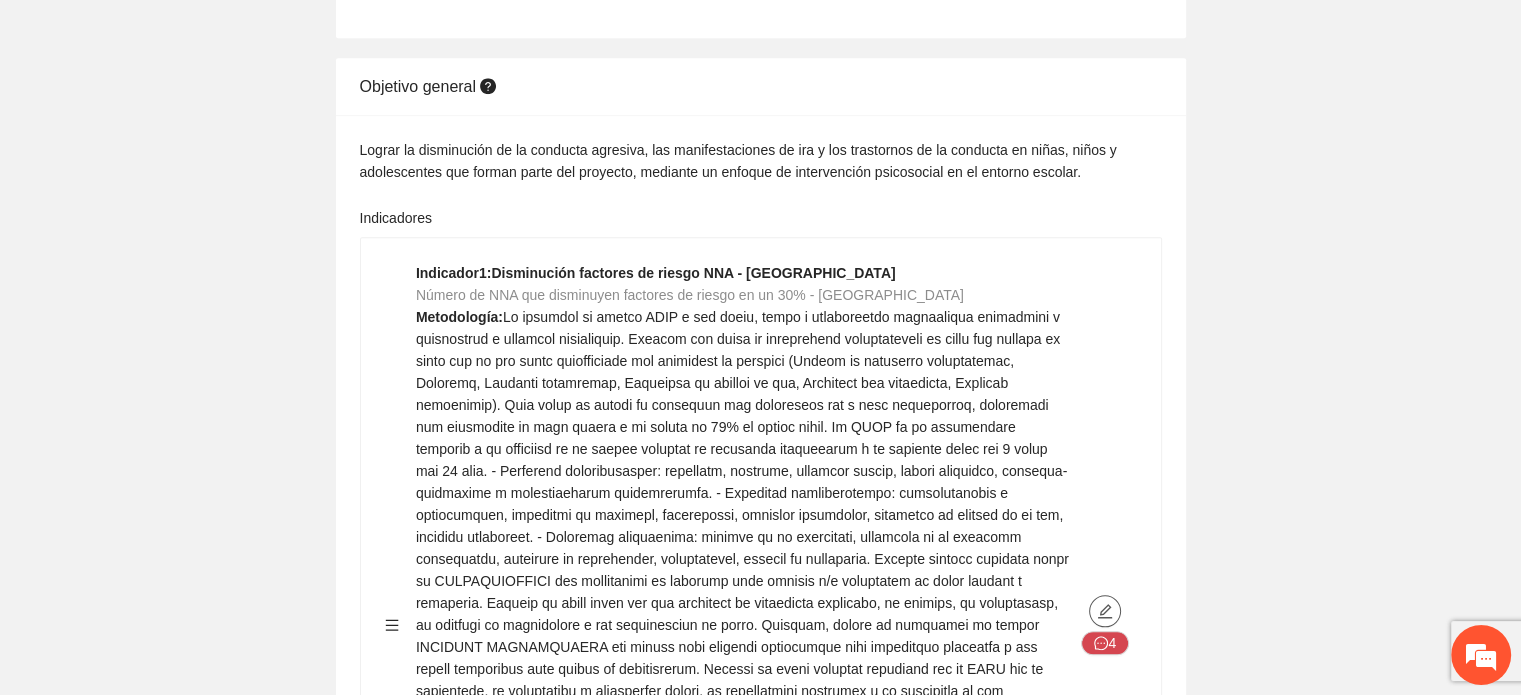 click 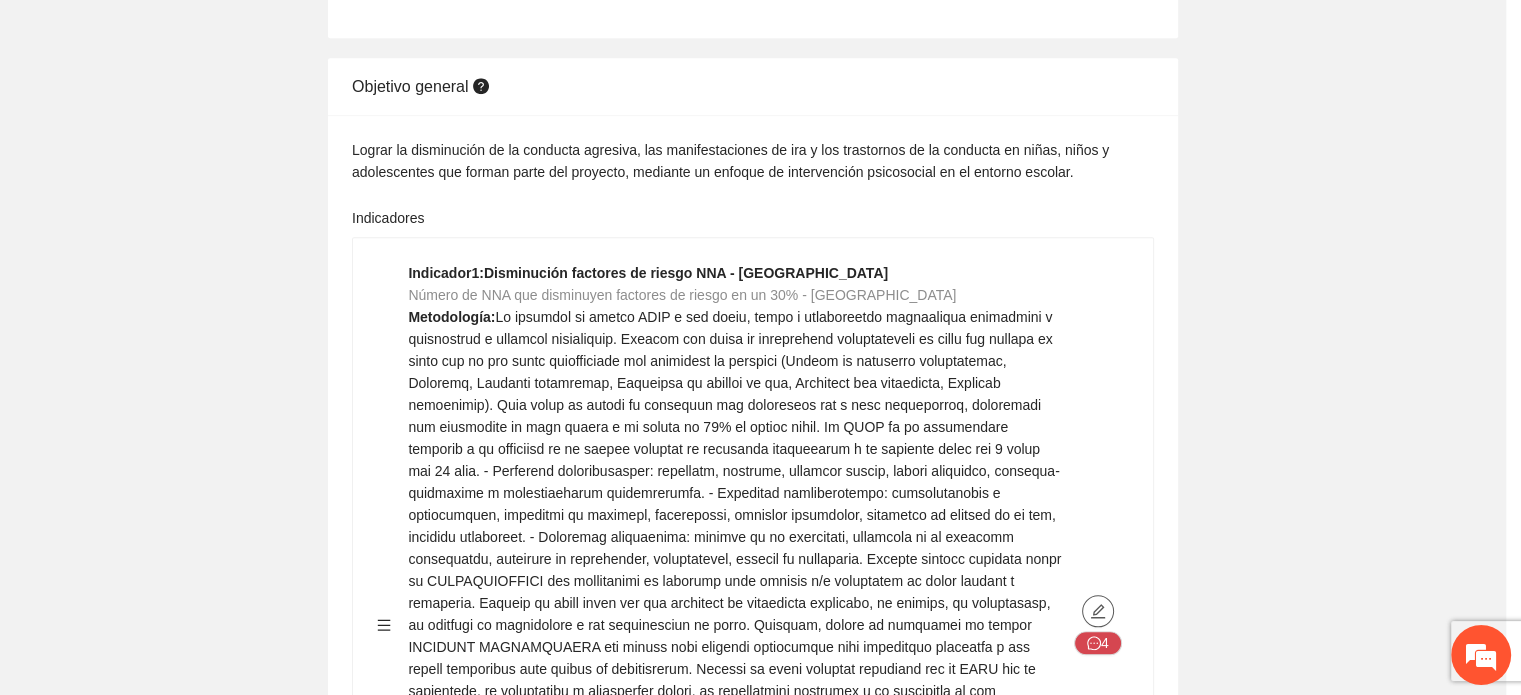 type on "***" 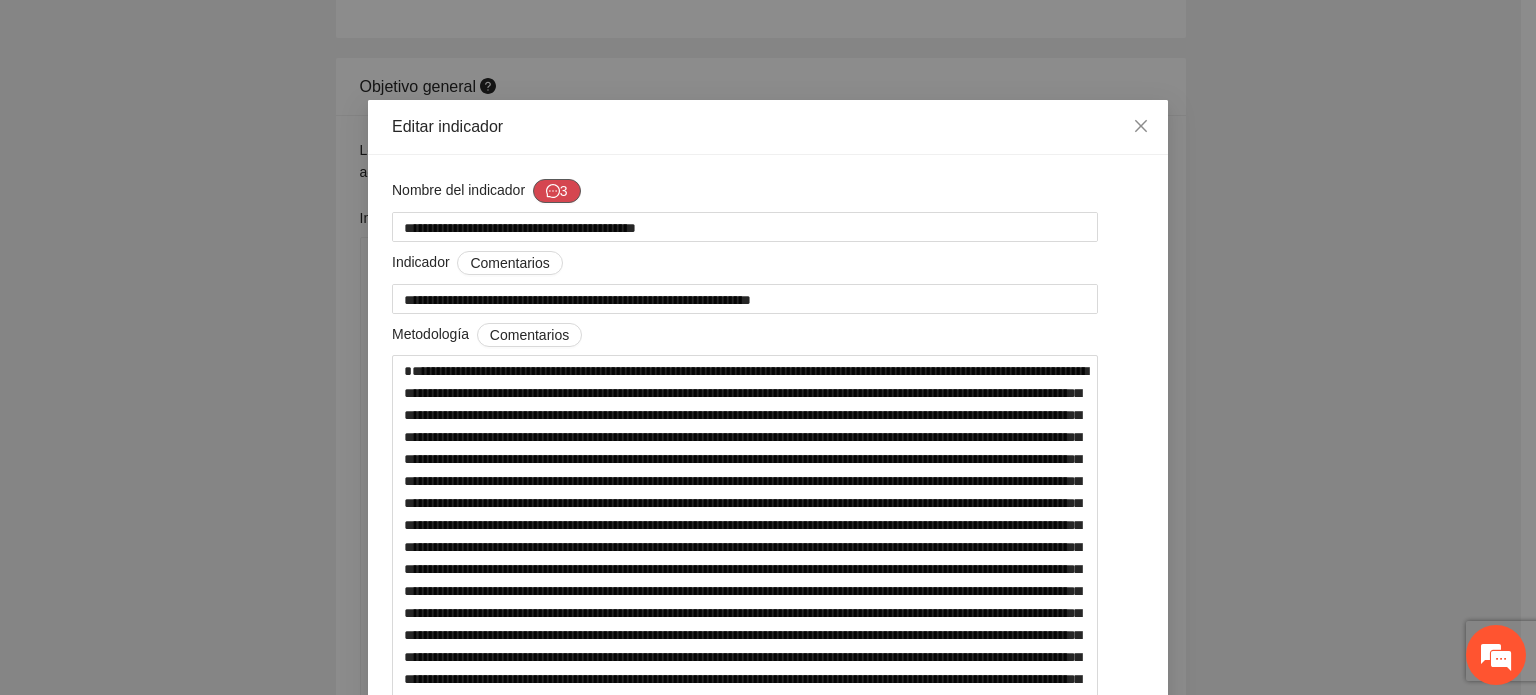 click on "3" at bounding box center (557, 191) 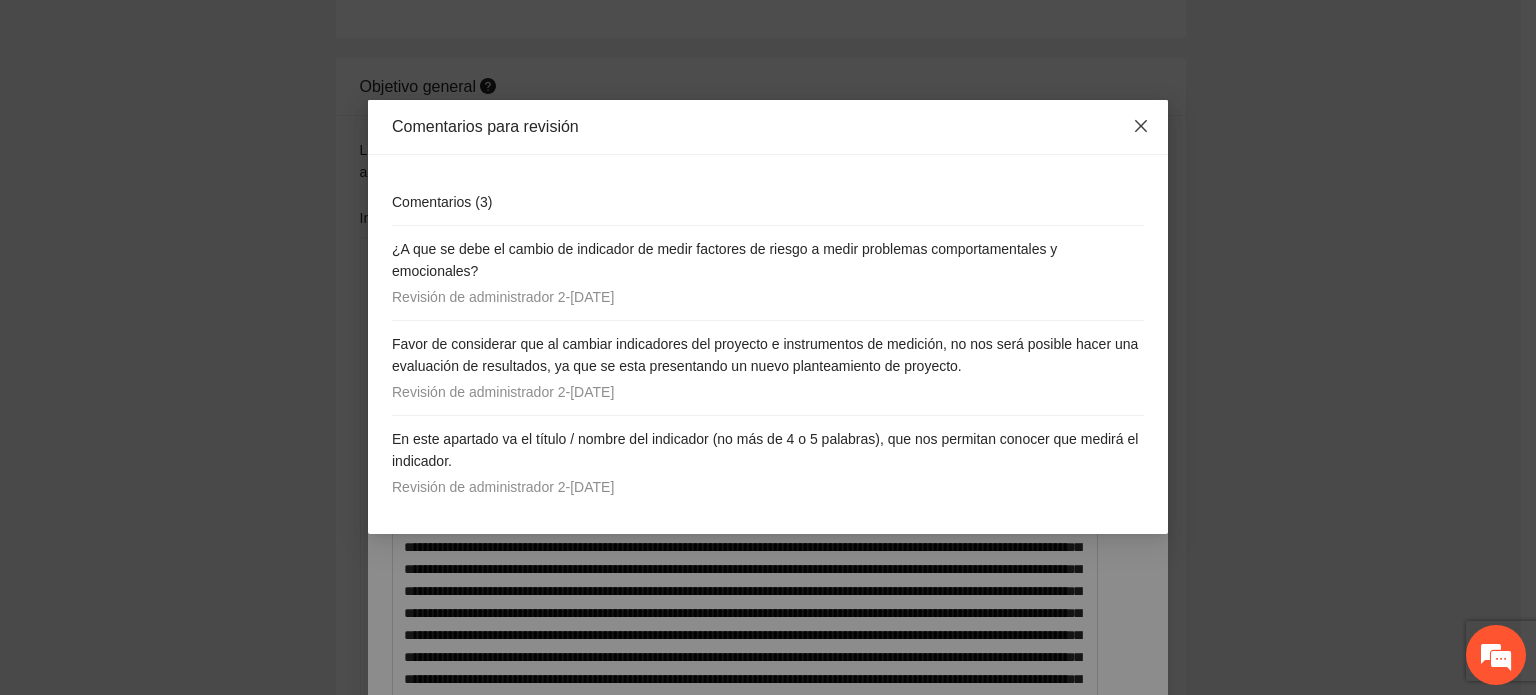 click at bounding box center [1141, 127] 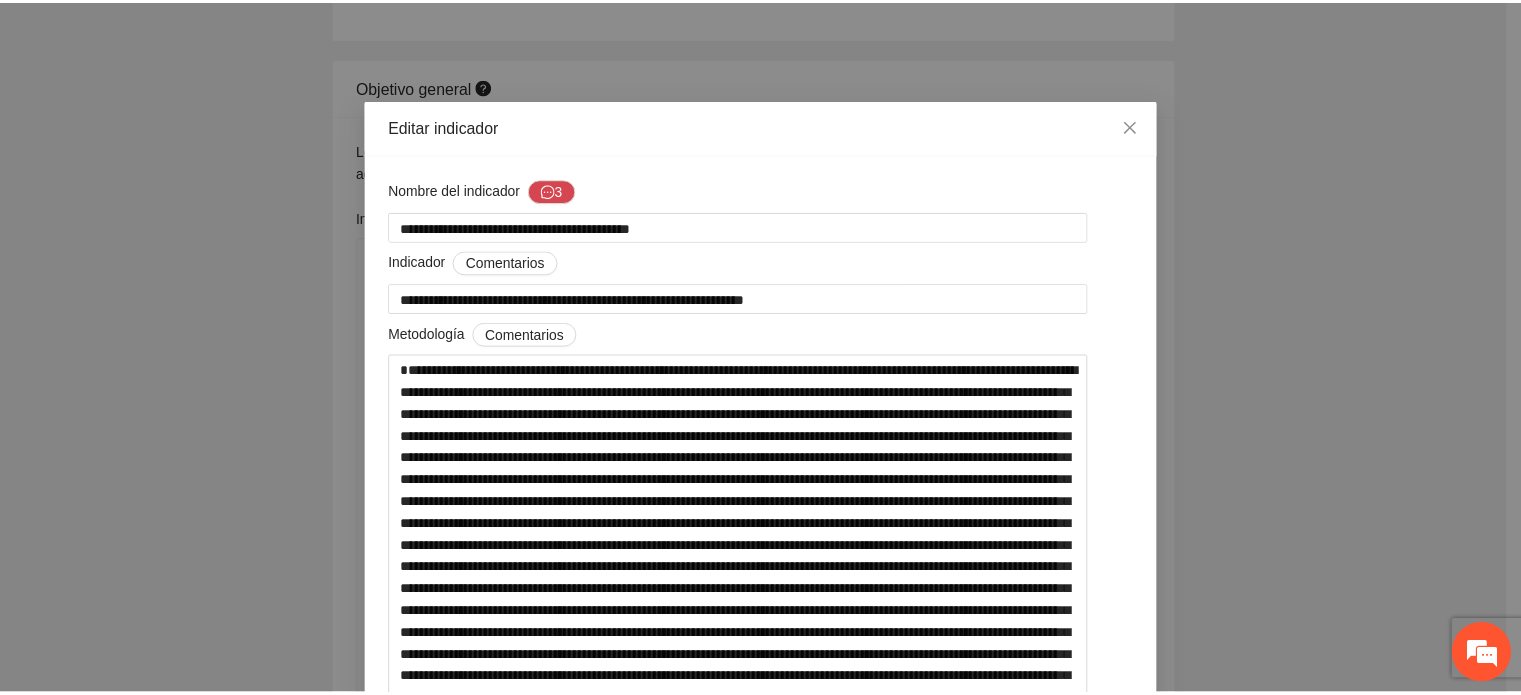 scroll, scrollTop: 0, scrollLeft: 0, axis: both 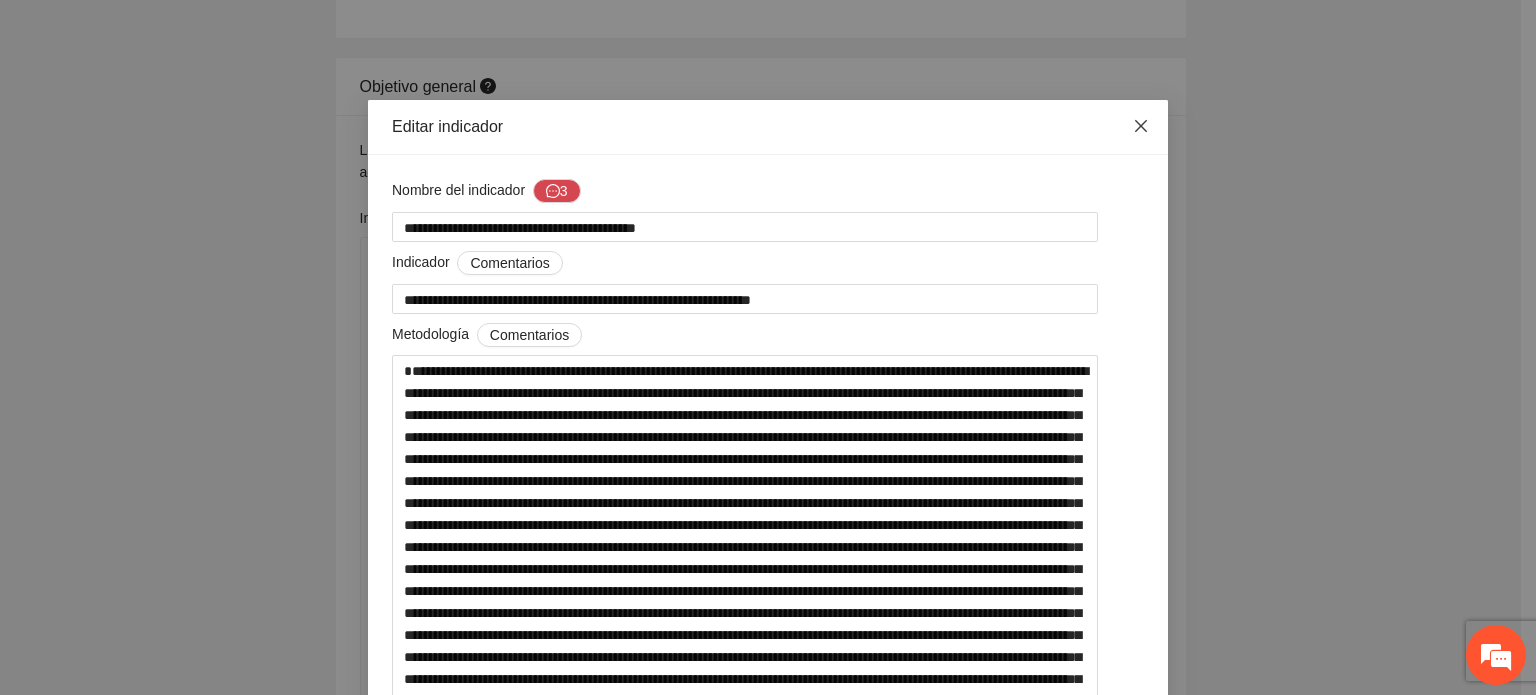 click 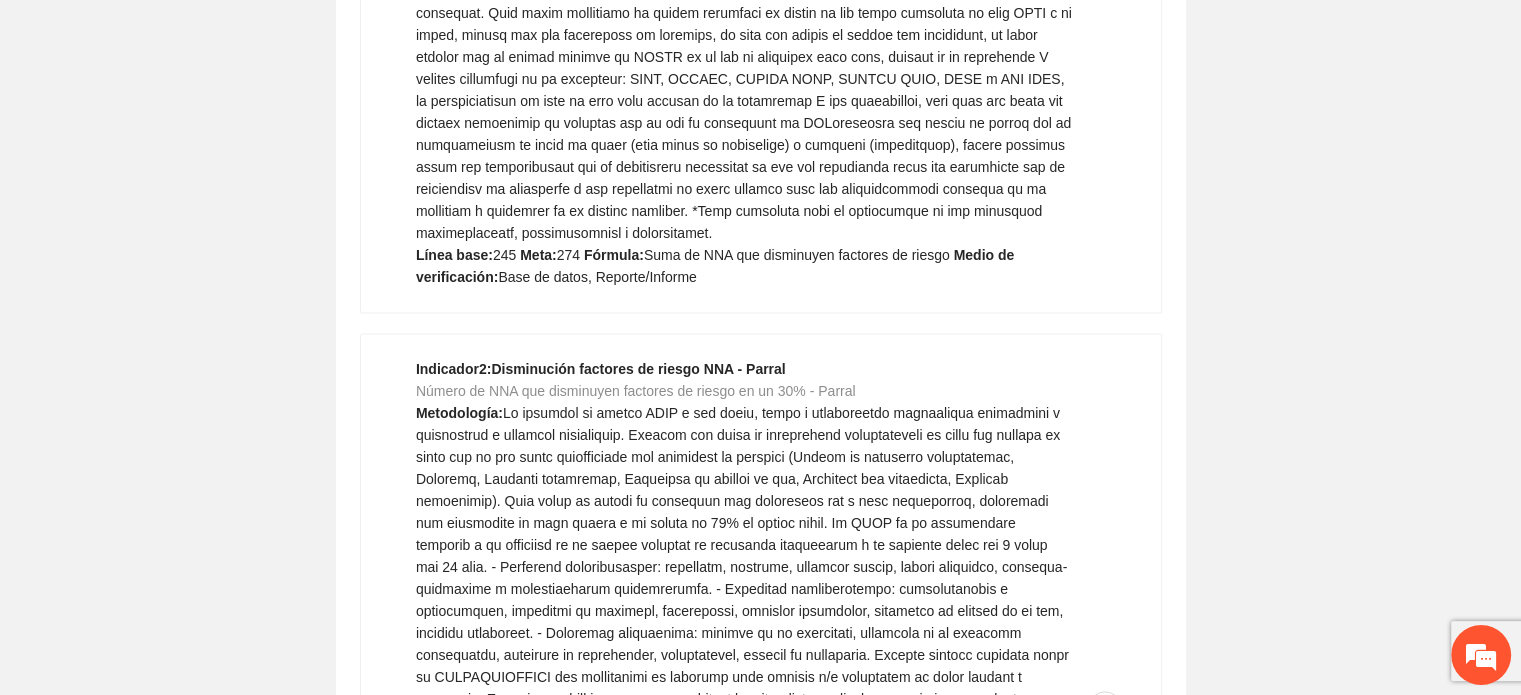 scroll, scrollTop: 2500, scrollLeft: 0, axis: vertical 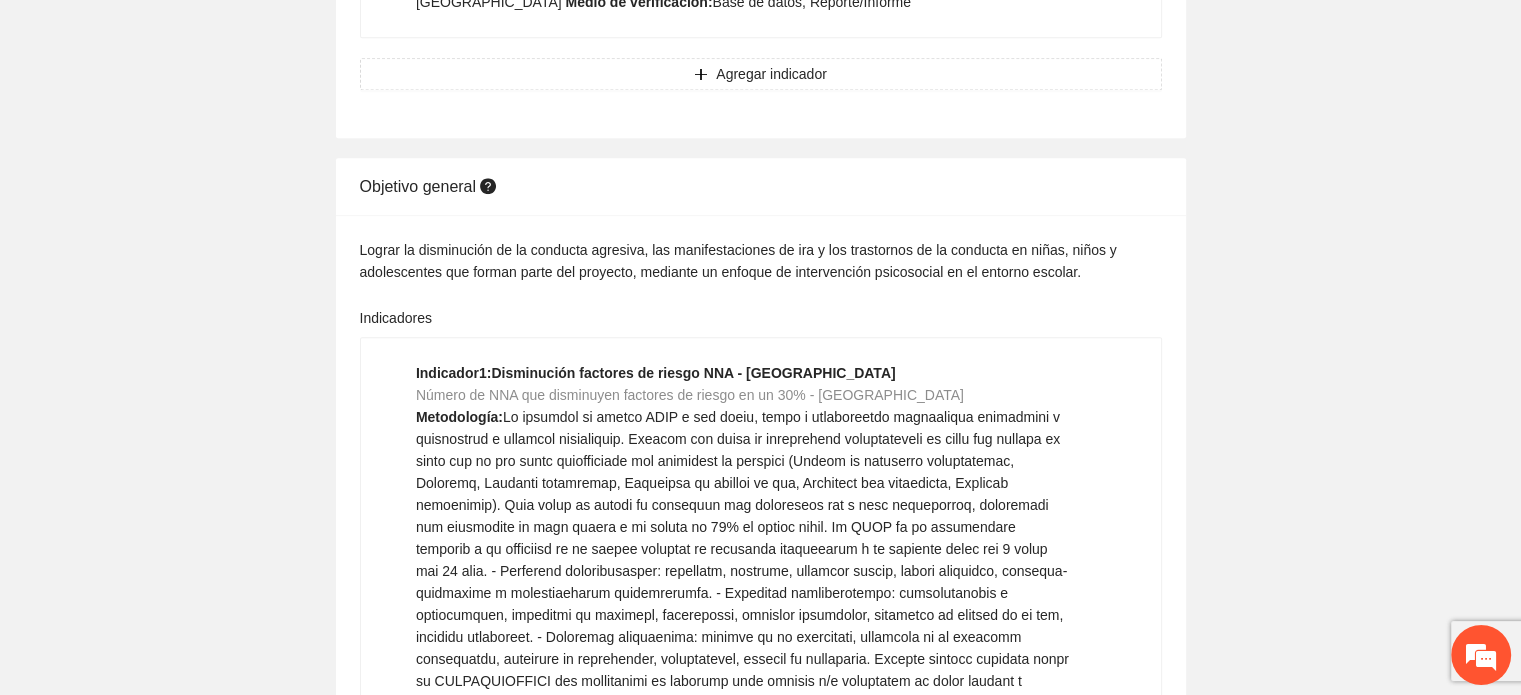 click 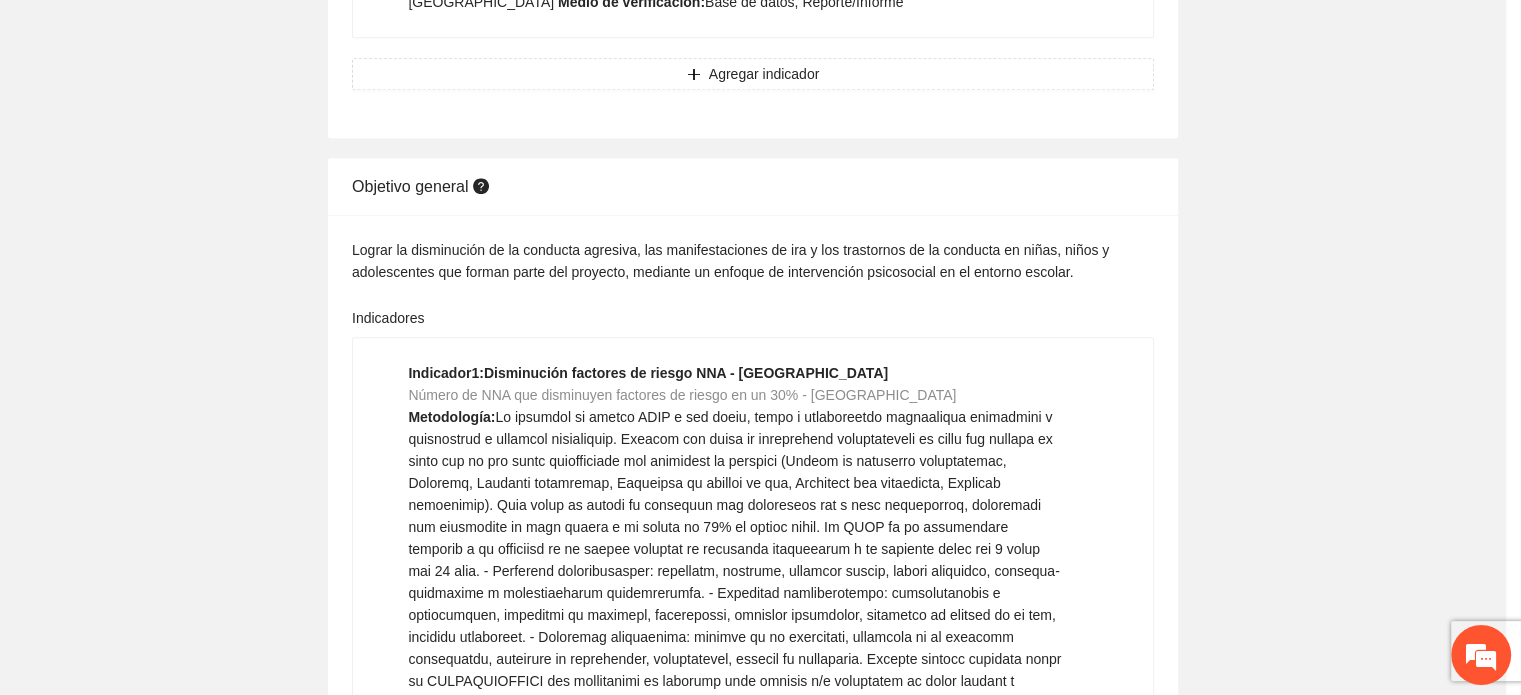 type on "***" 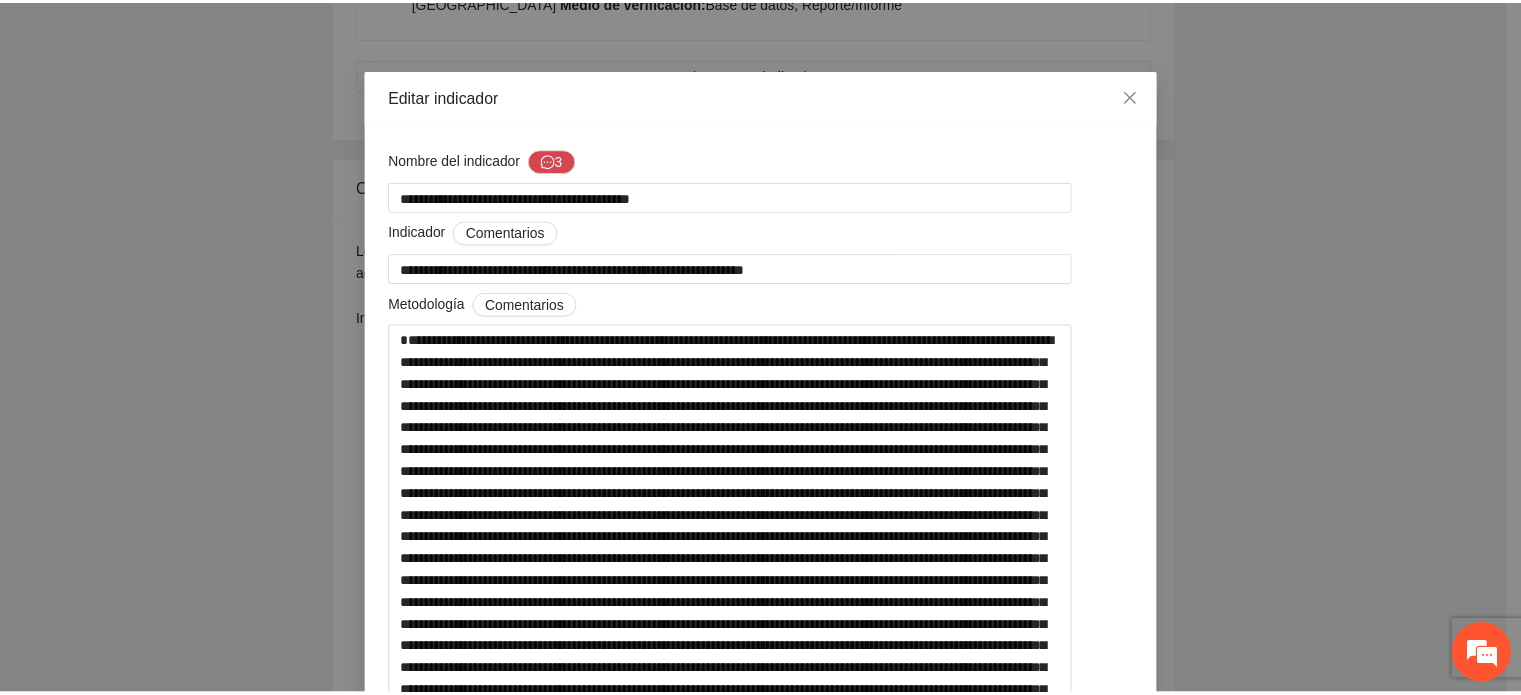 scroll, scrollTop: 0, scrollLeft: 0, axis: both 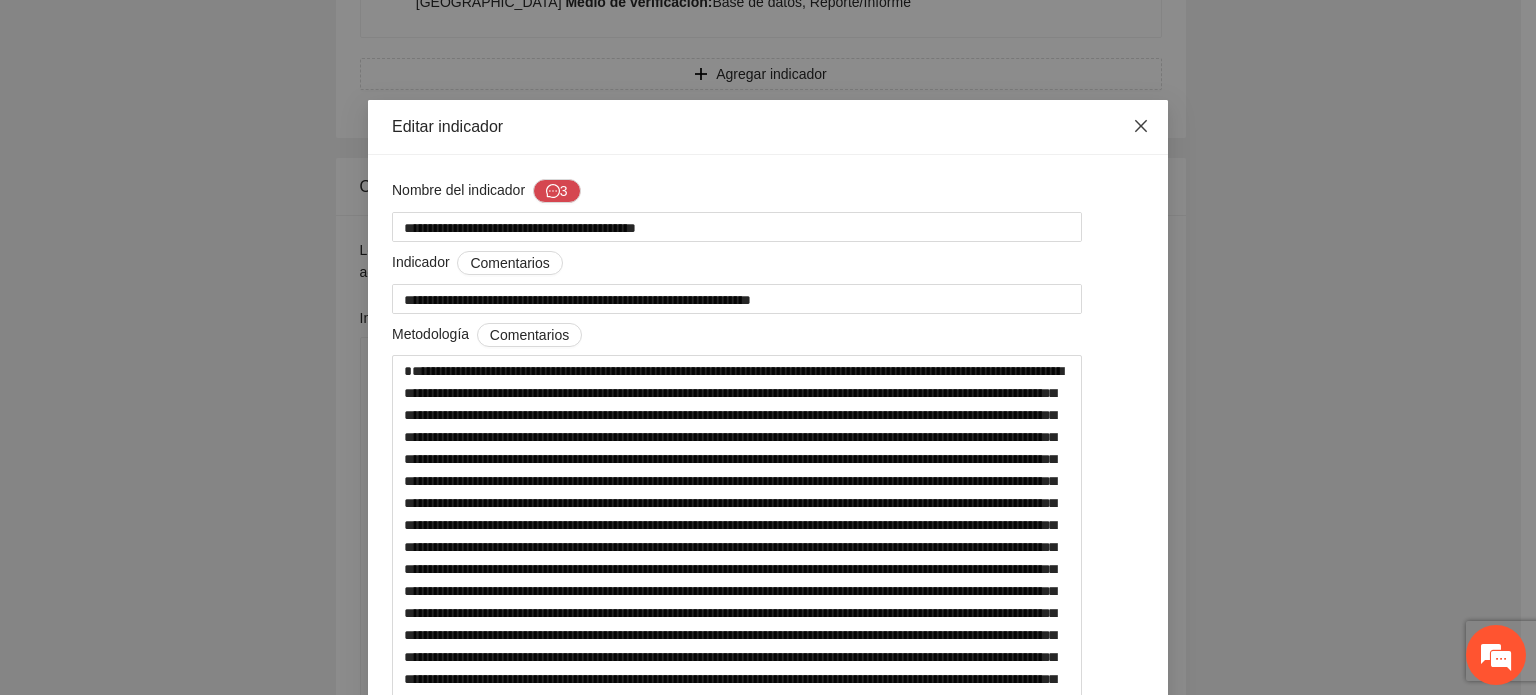 click 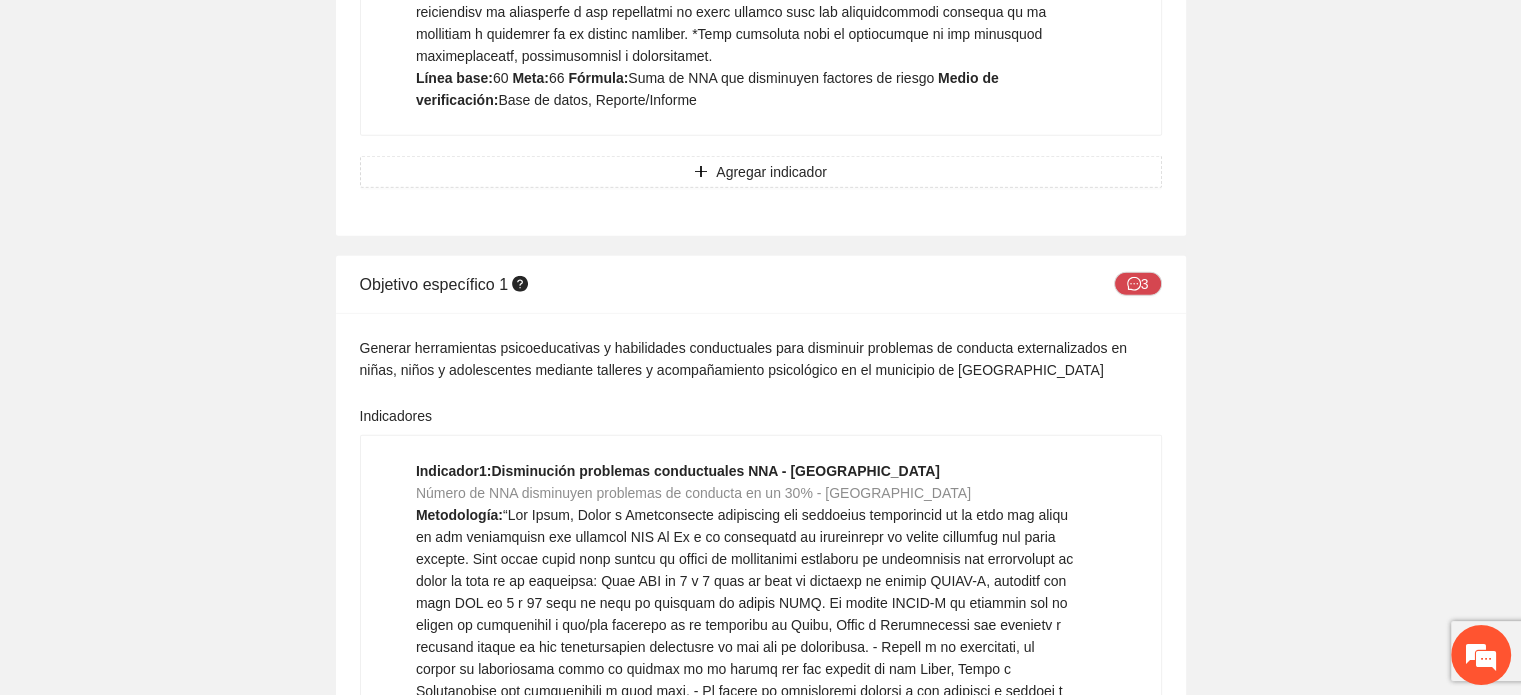 scroll, scrollTop: 5200, scrollLeft: 0, axis: vertical 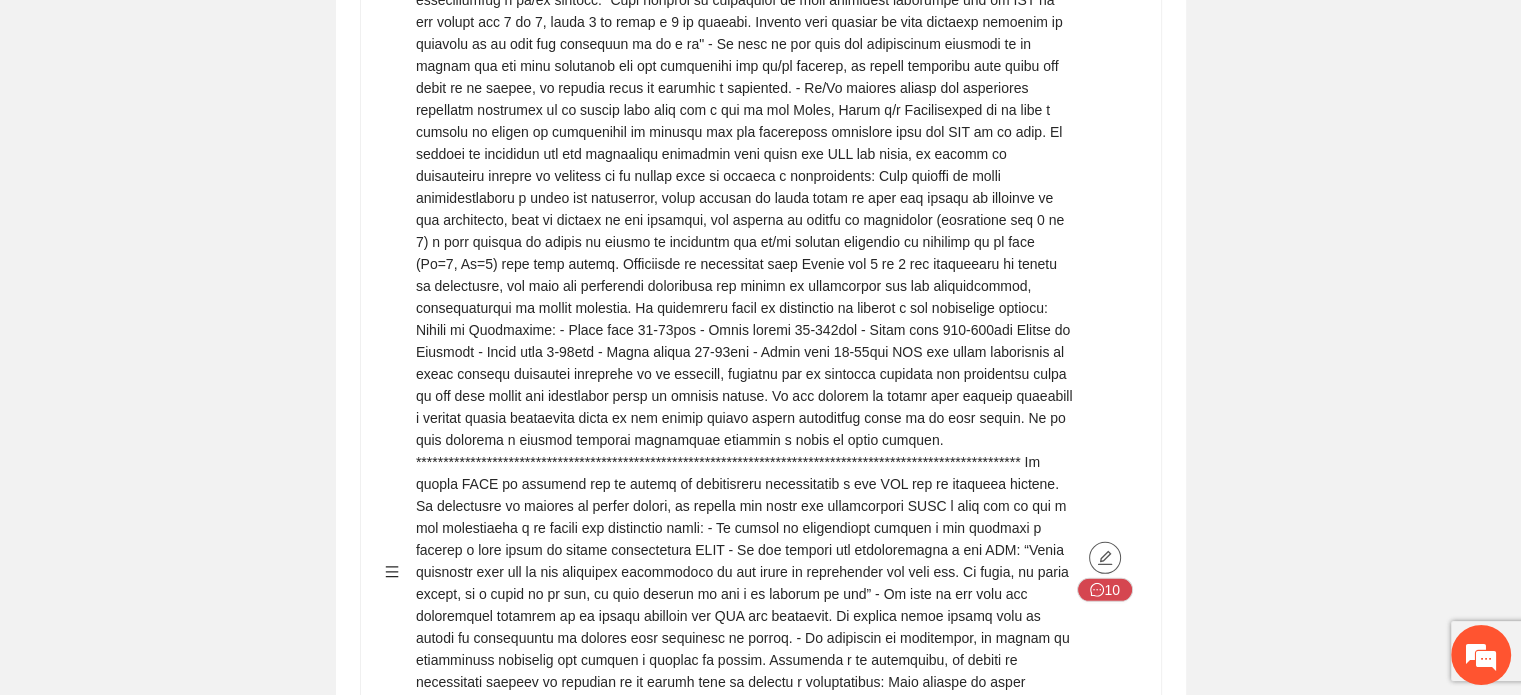 click 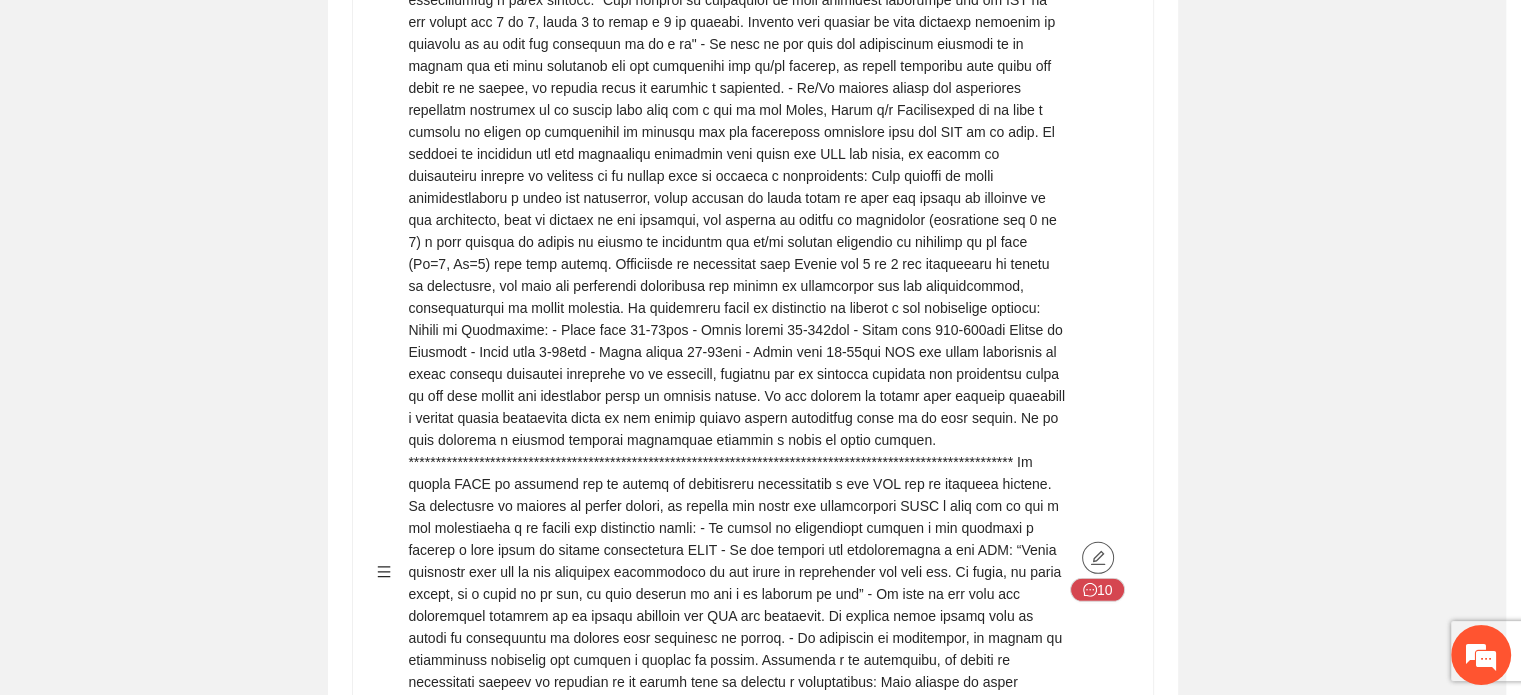 type on "***" 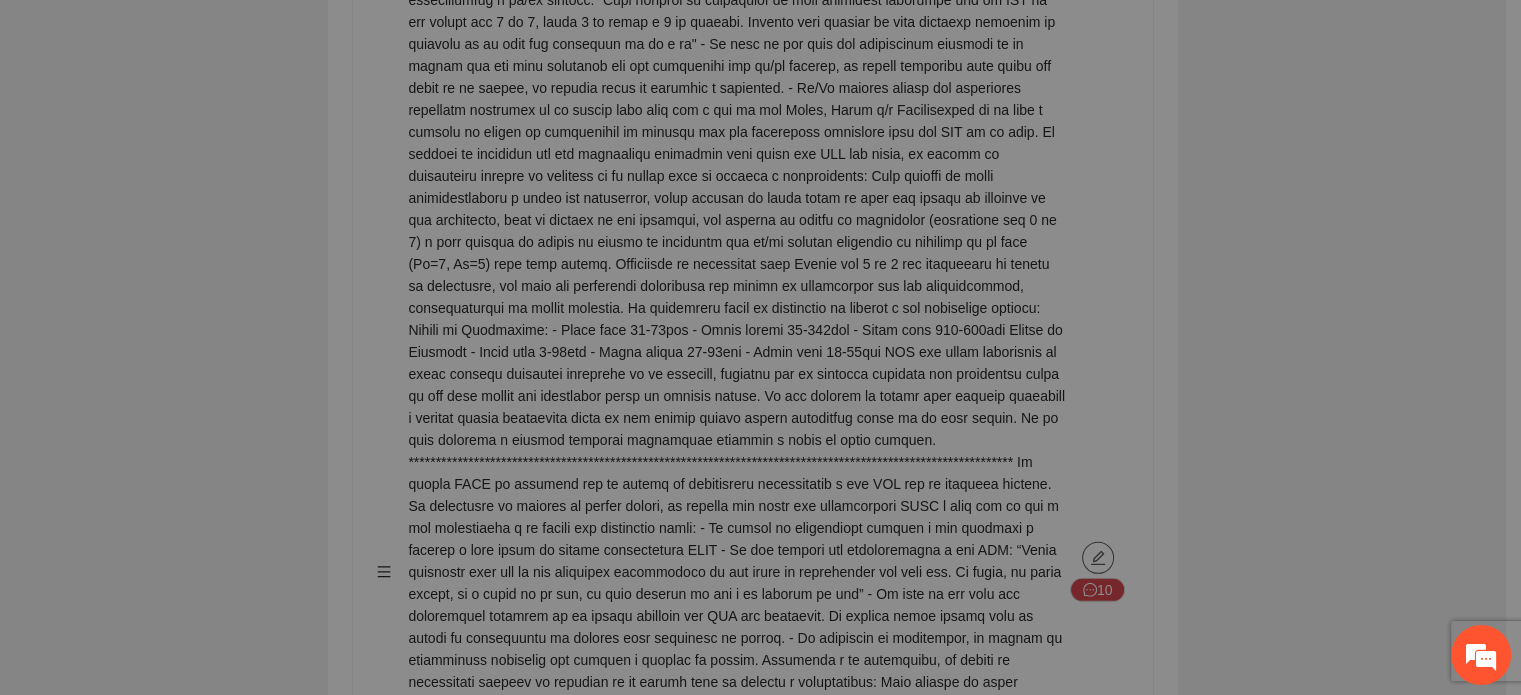 type on "***" 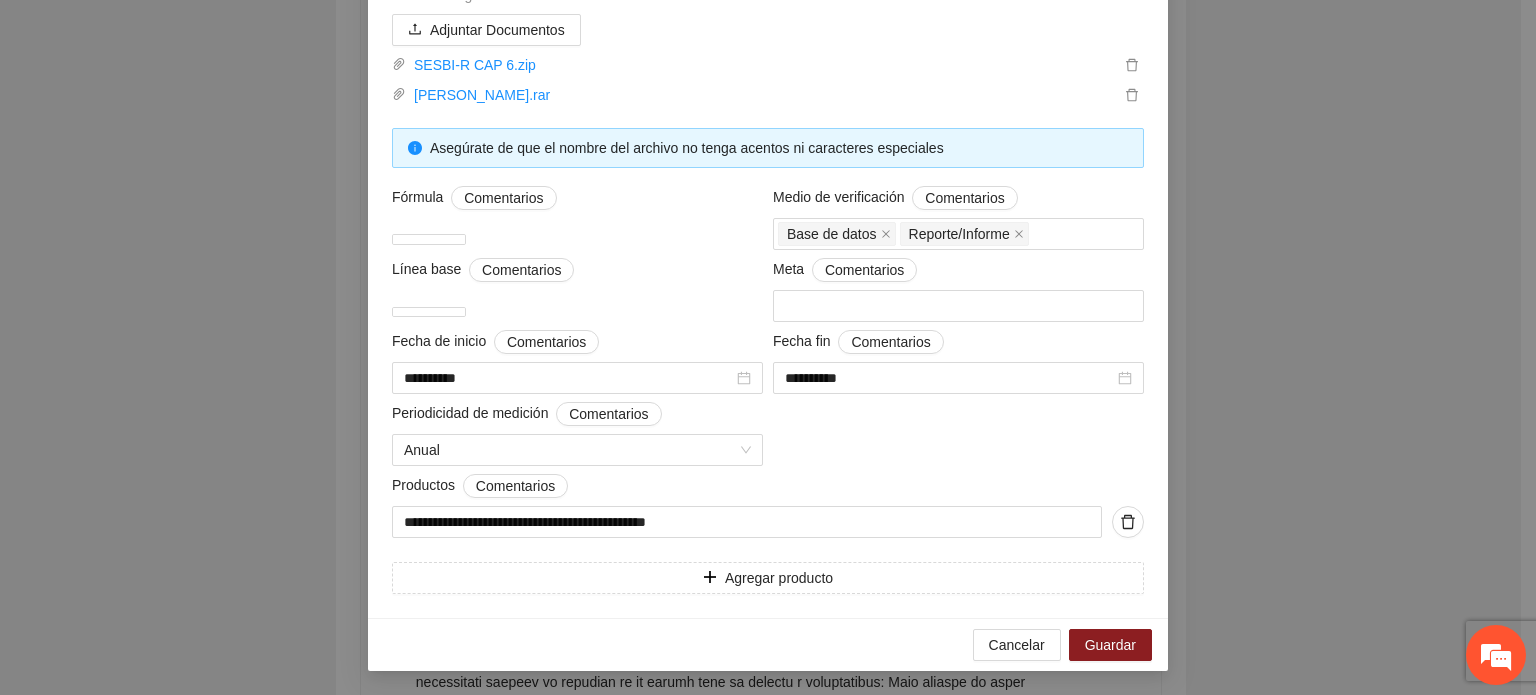 scroll, scrollTop: 2300, scrollLeft: 0, axis: vertical 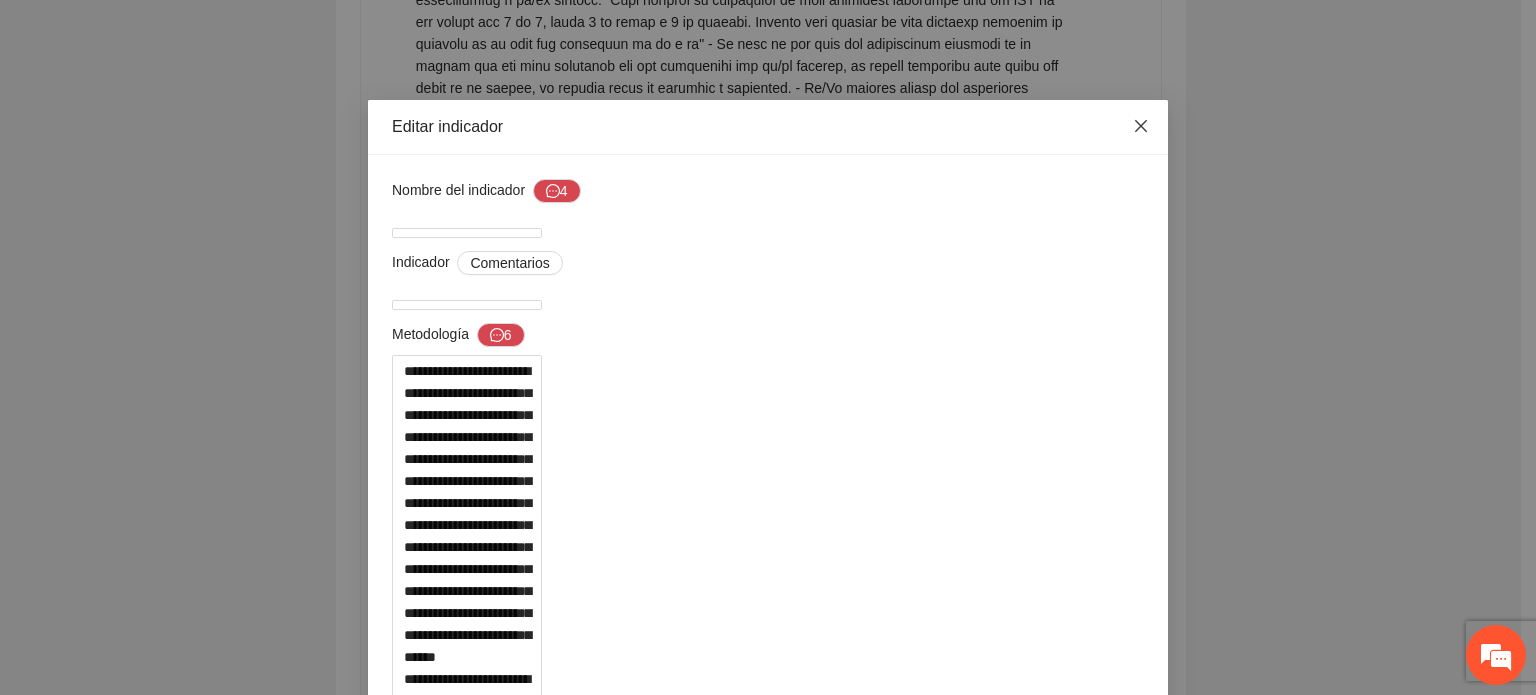 click 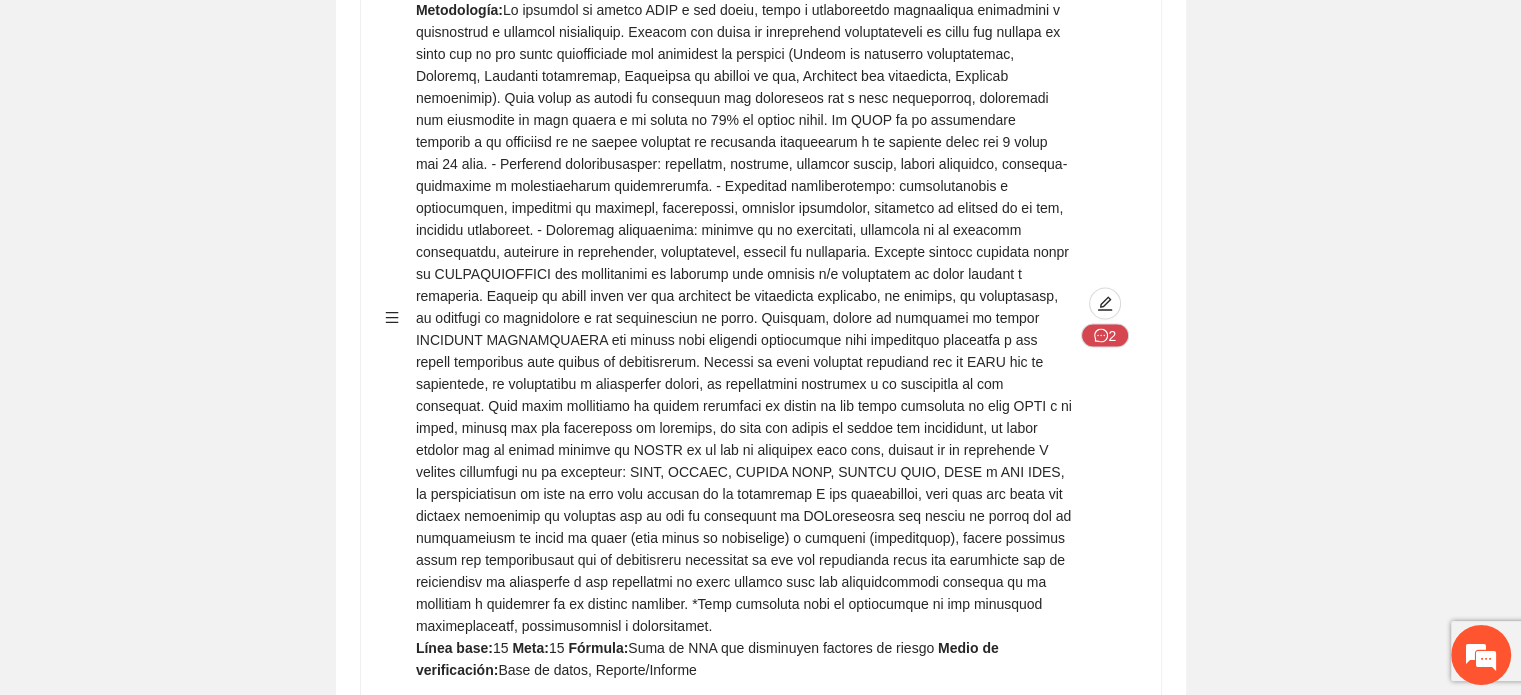 scroll, scrollTop: 3400, scrollLeft: 0, axis: vertical 